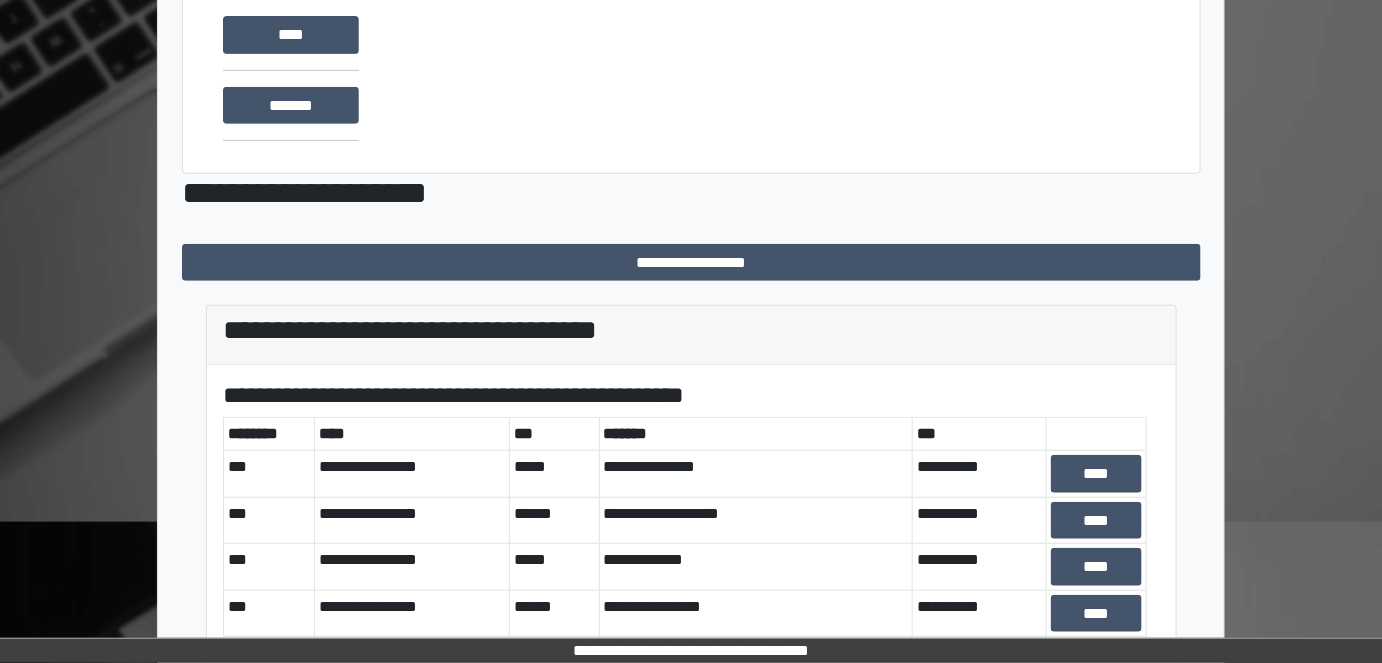 scroll, scrollTop: 0, scrollLeft: 0, axis: both 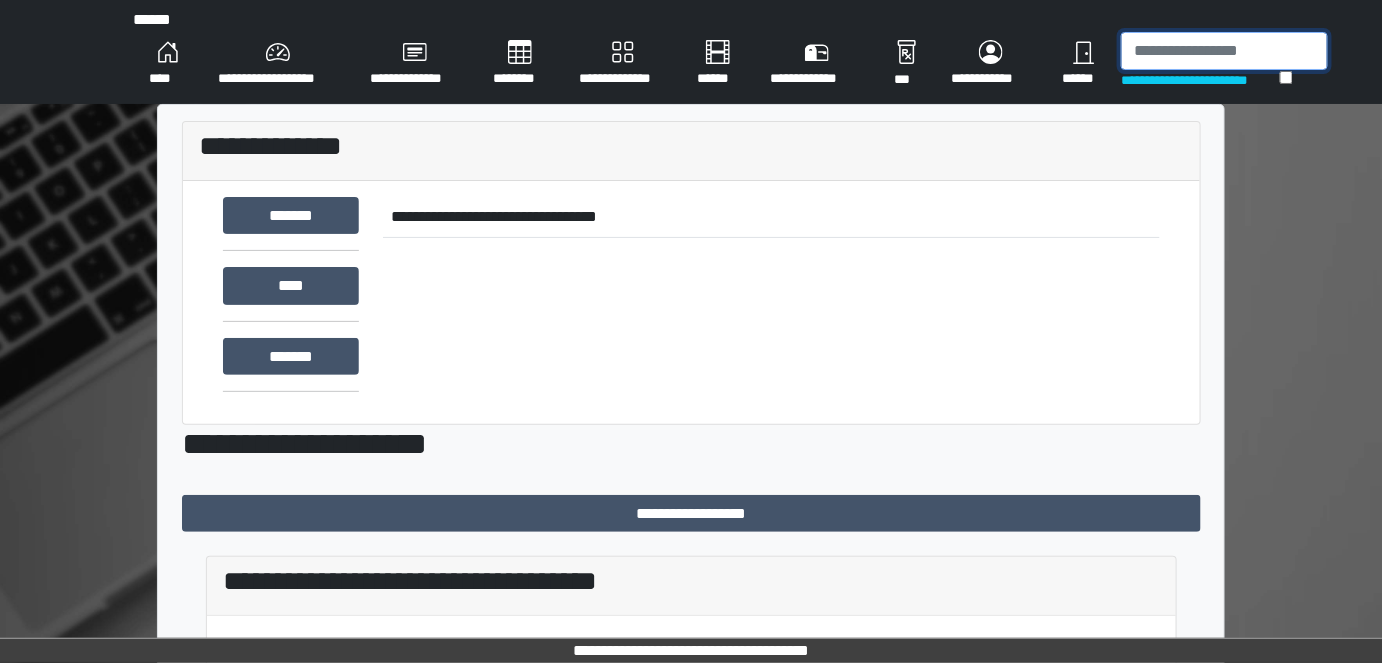 click at bounding box center (1224, 51) 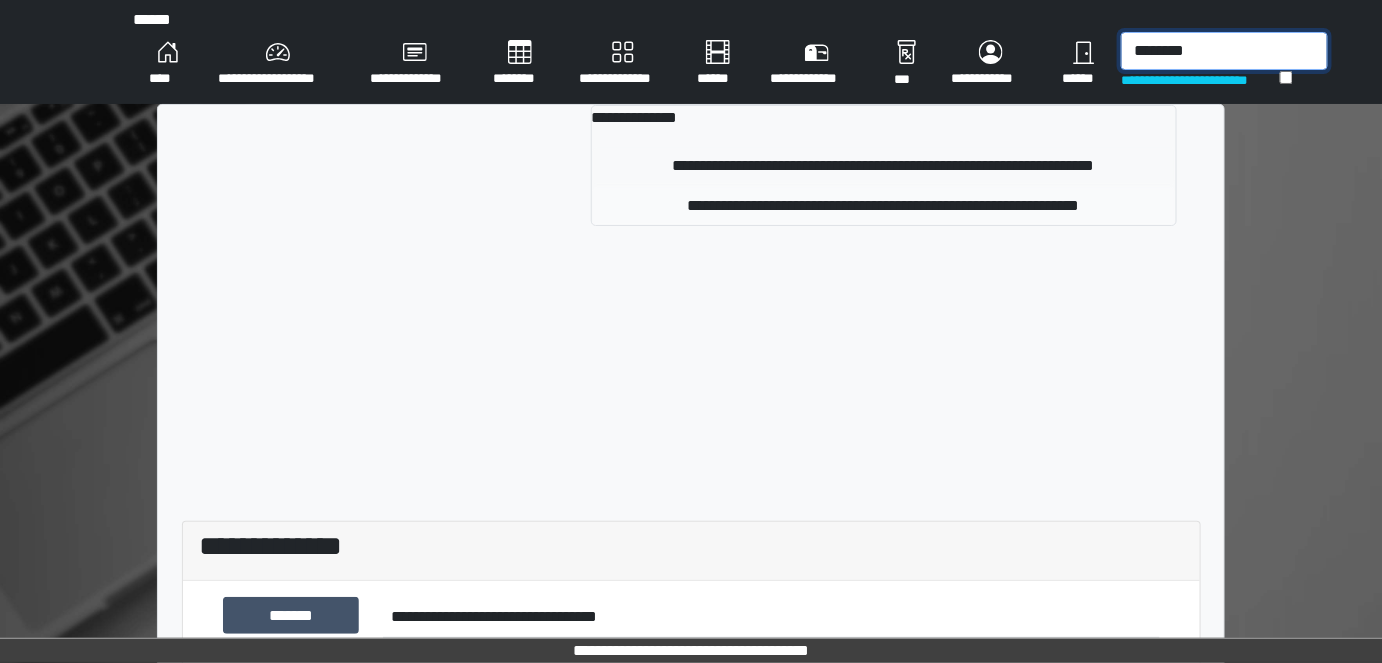 type on "********" 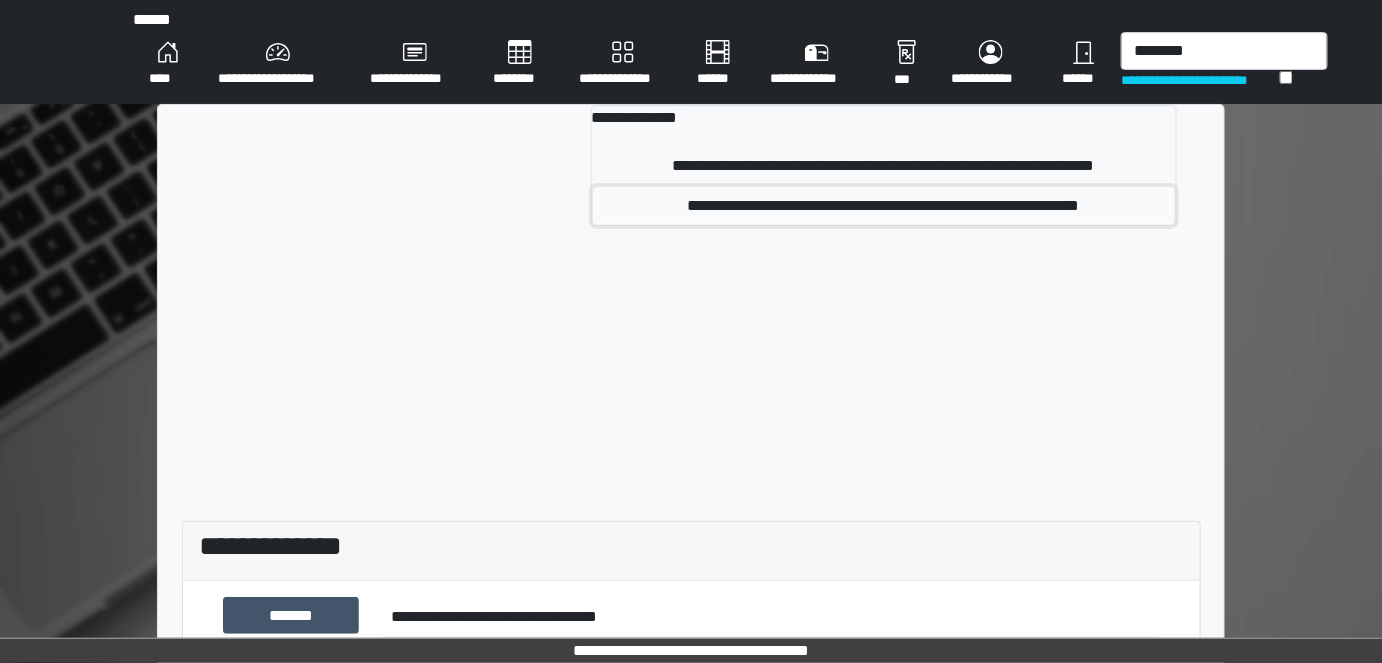 click on "**********" at bounding box center (884, 206) 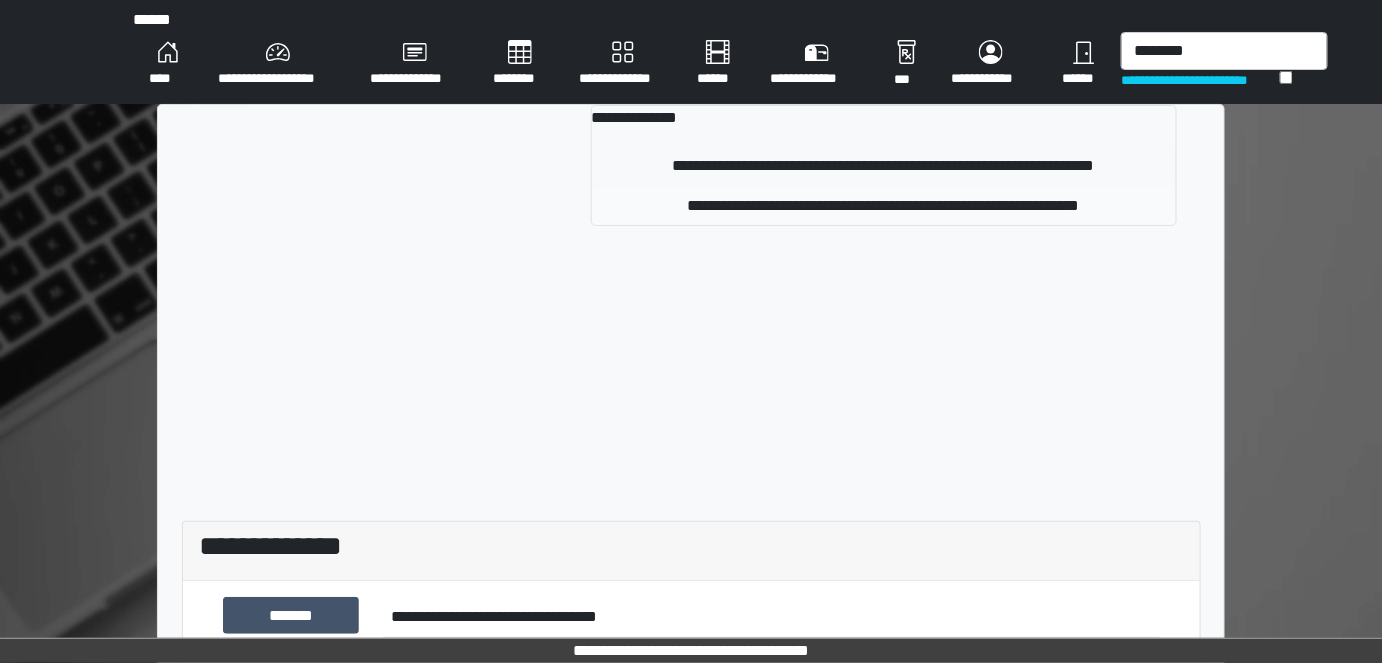 type 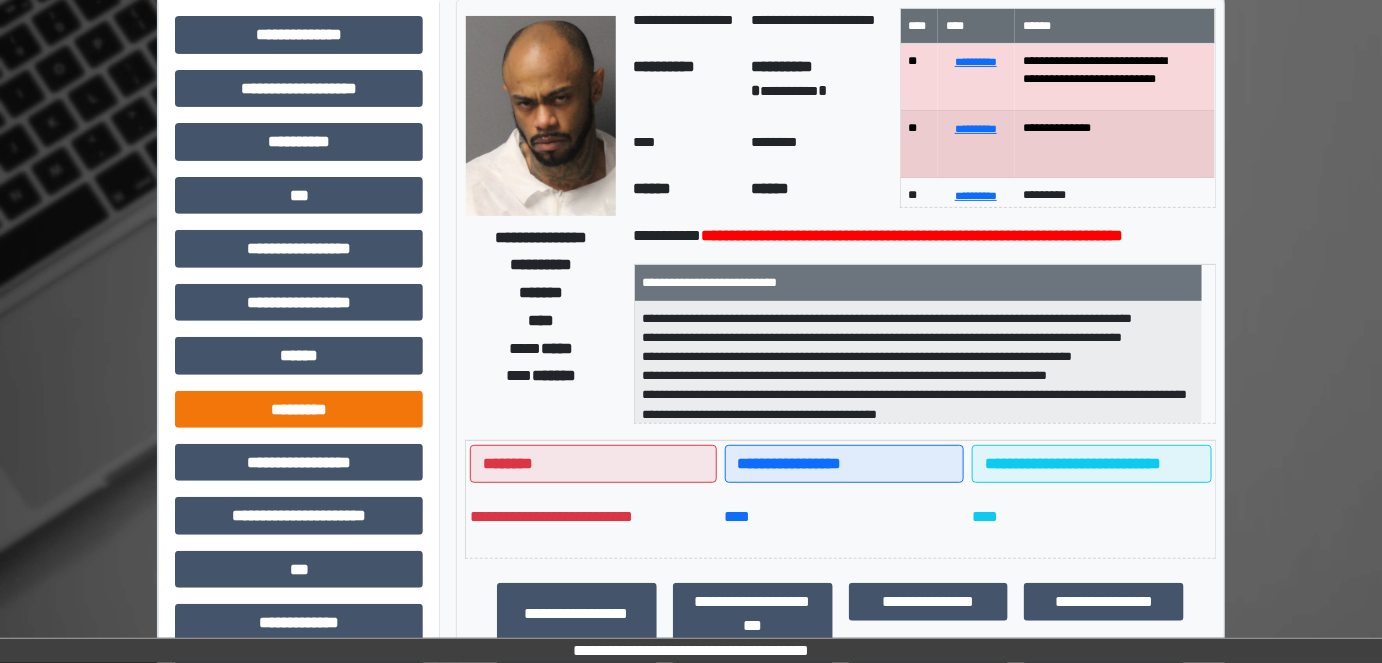 scroll, scrollTop: 90, scrollLeft: 0, axis: vertical 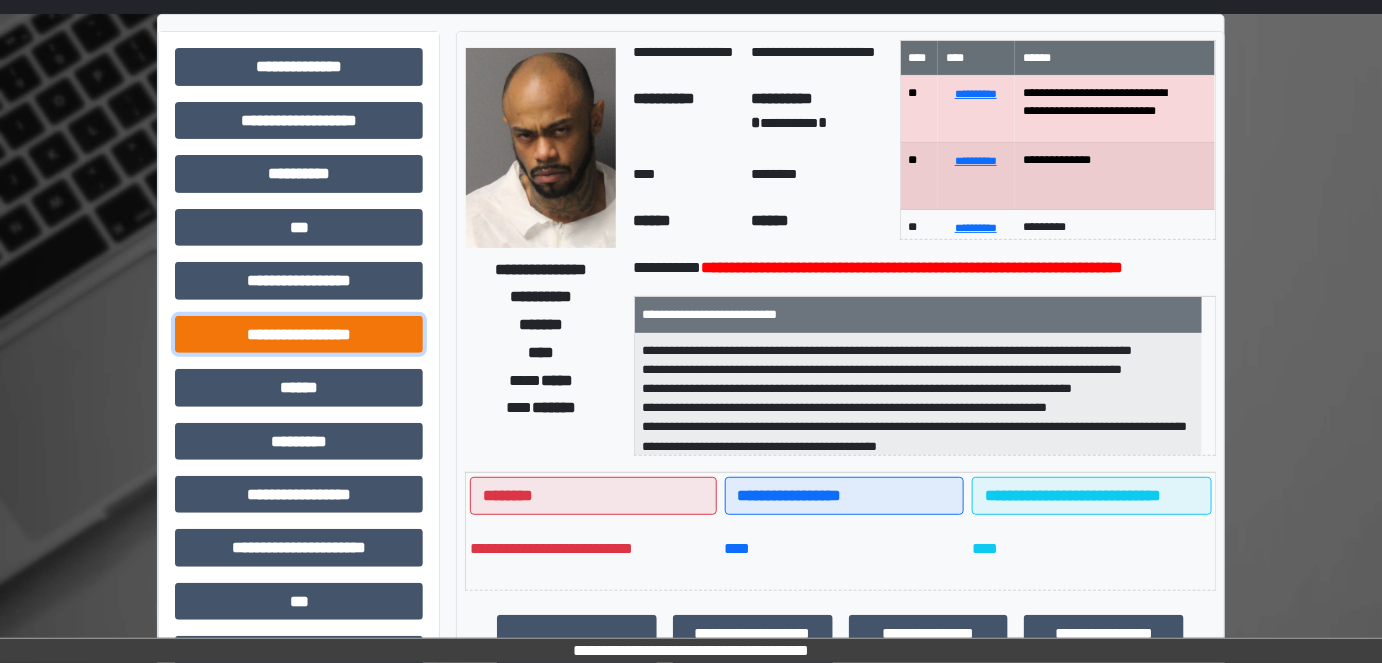 click on "**********" at bounding box center (299, 334) 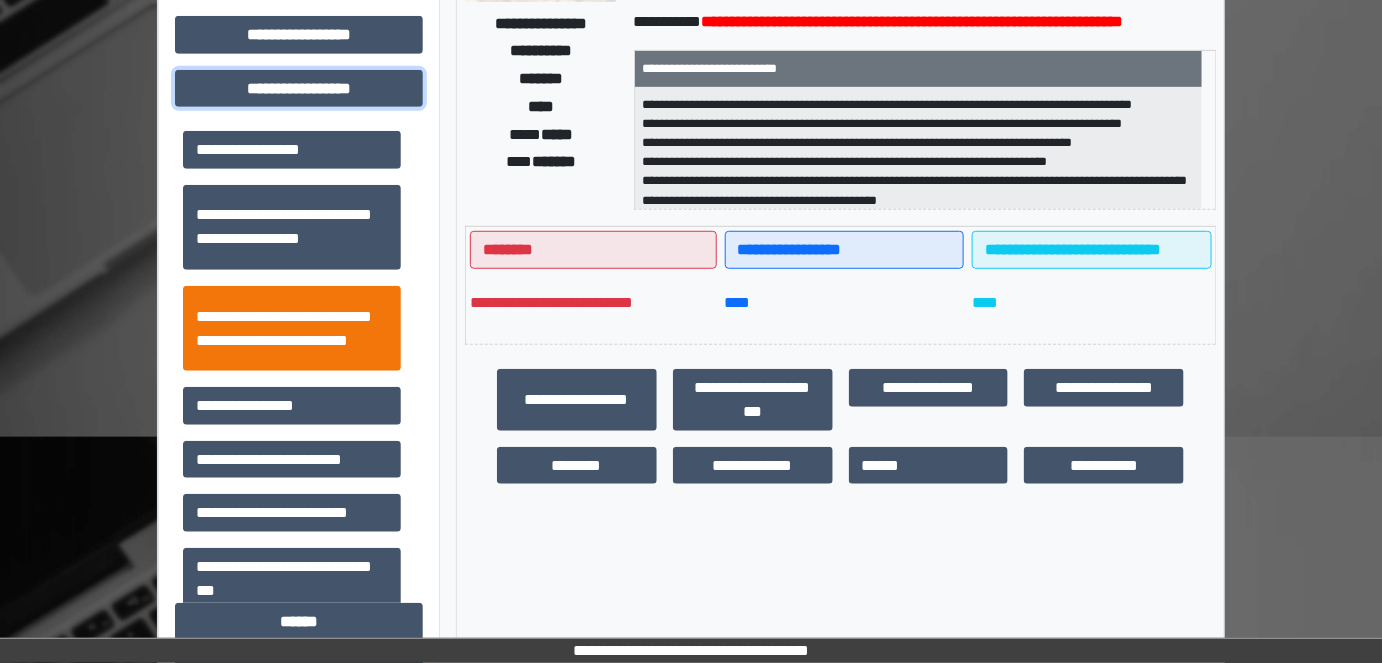 scroll, scrollTop: 363, scrollLeft: 0, axis: vertical 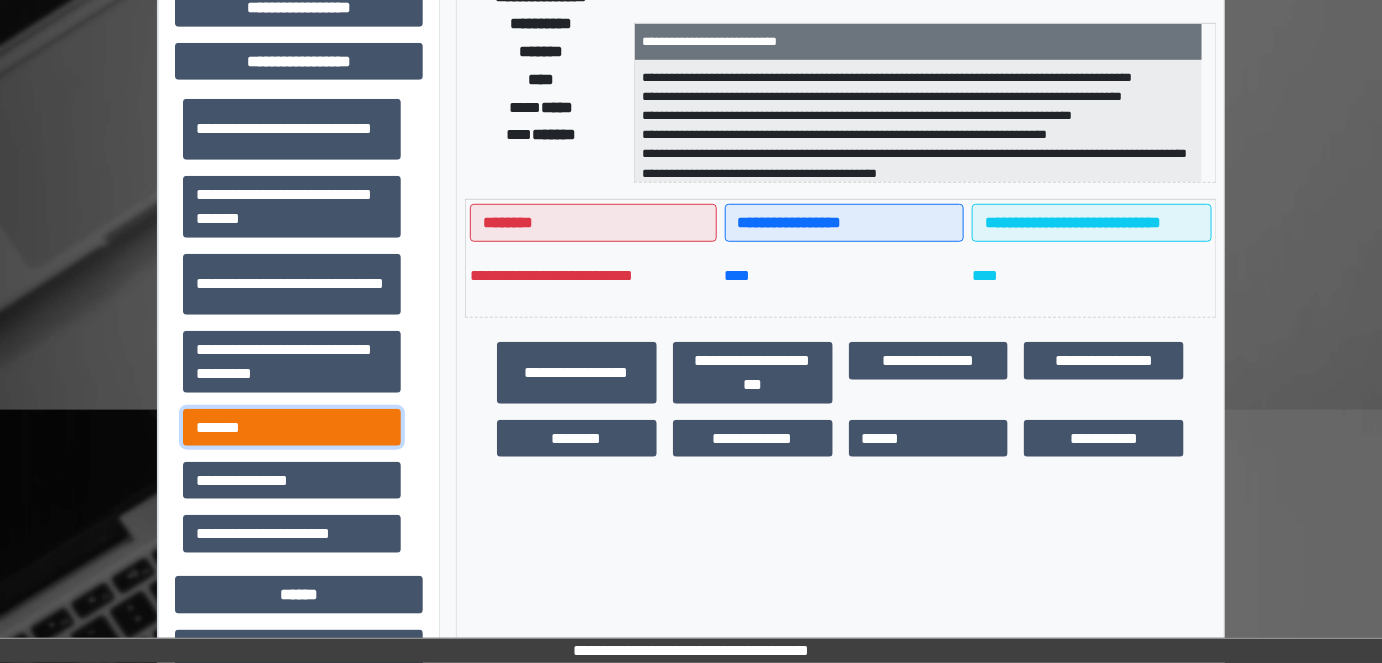click on "*******" at bounding box center (292, 427) 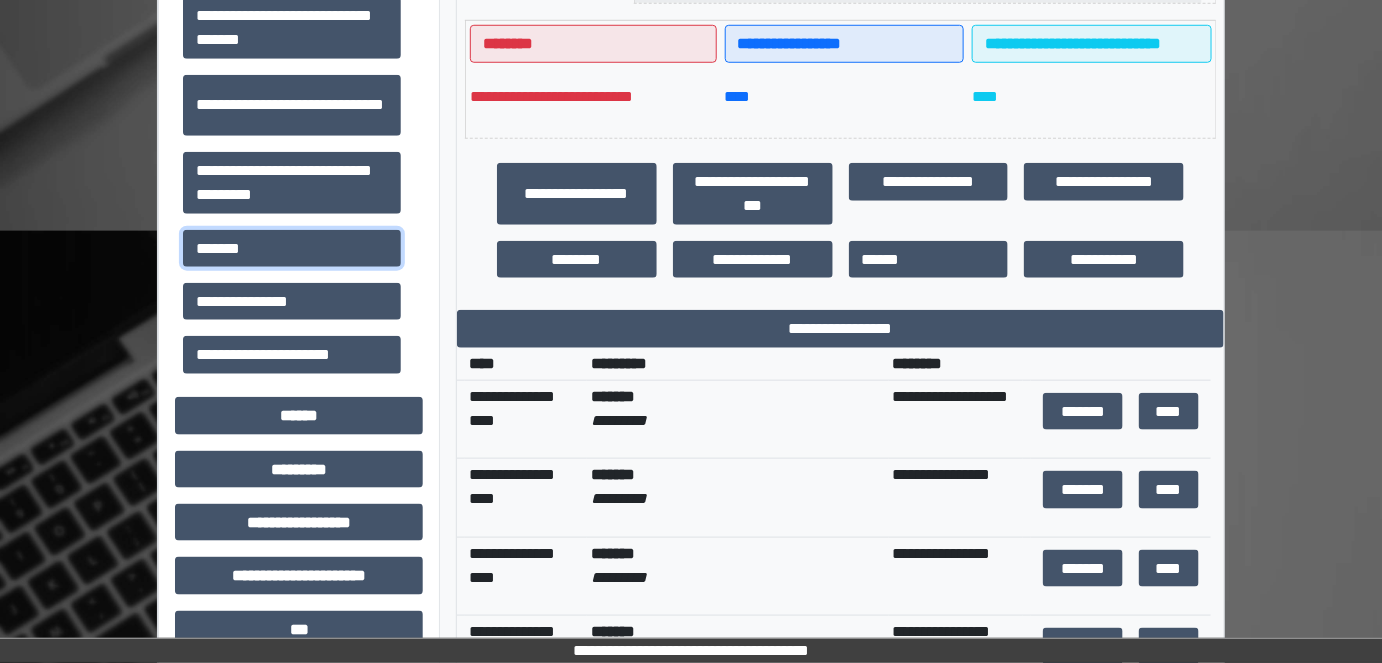scroll, scrollTop: 545, scrollLeft: 0, axis: vertical 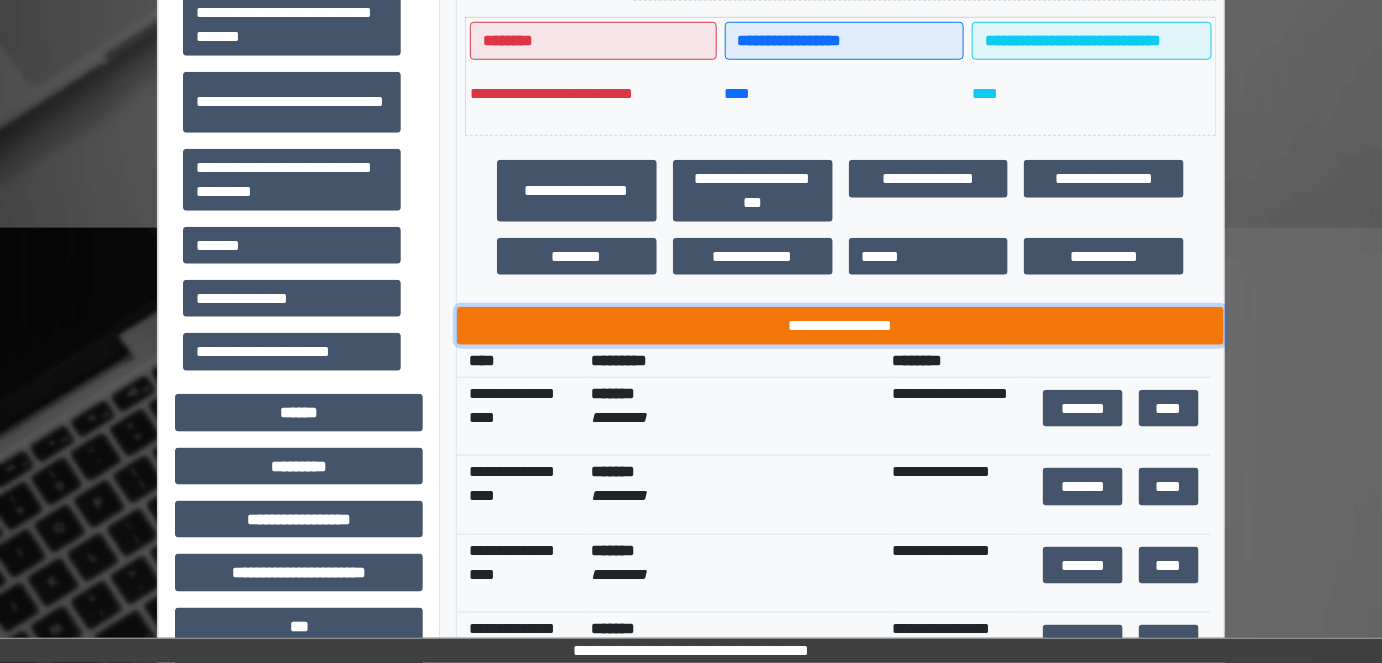 click on "**********" at bounding box center (841, 325) 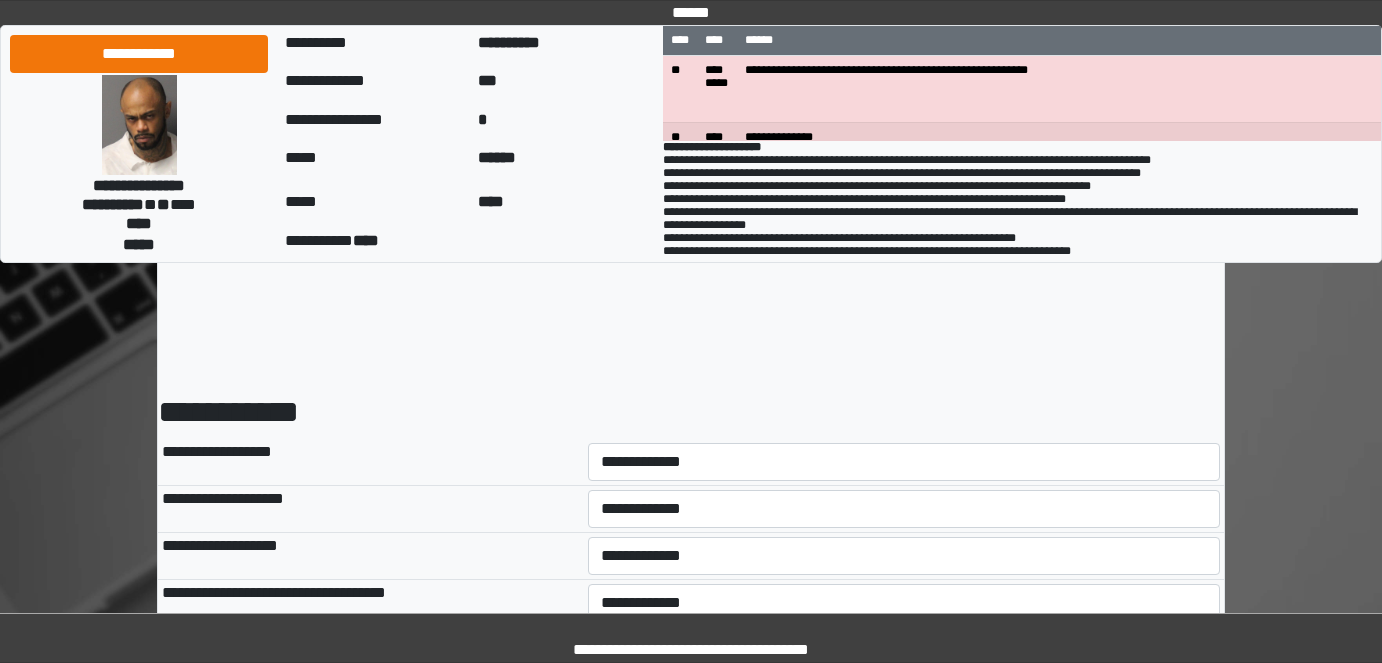 scroll, scrollTop: 90, scrollLeft: 0, axis: vertical 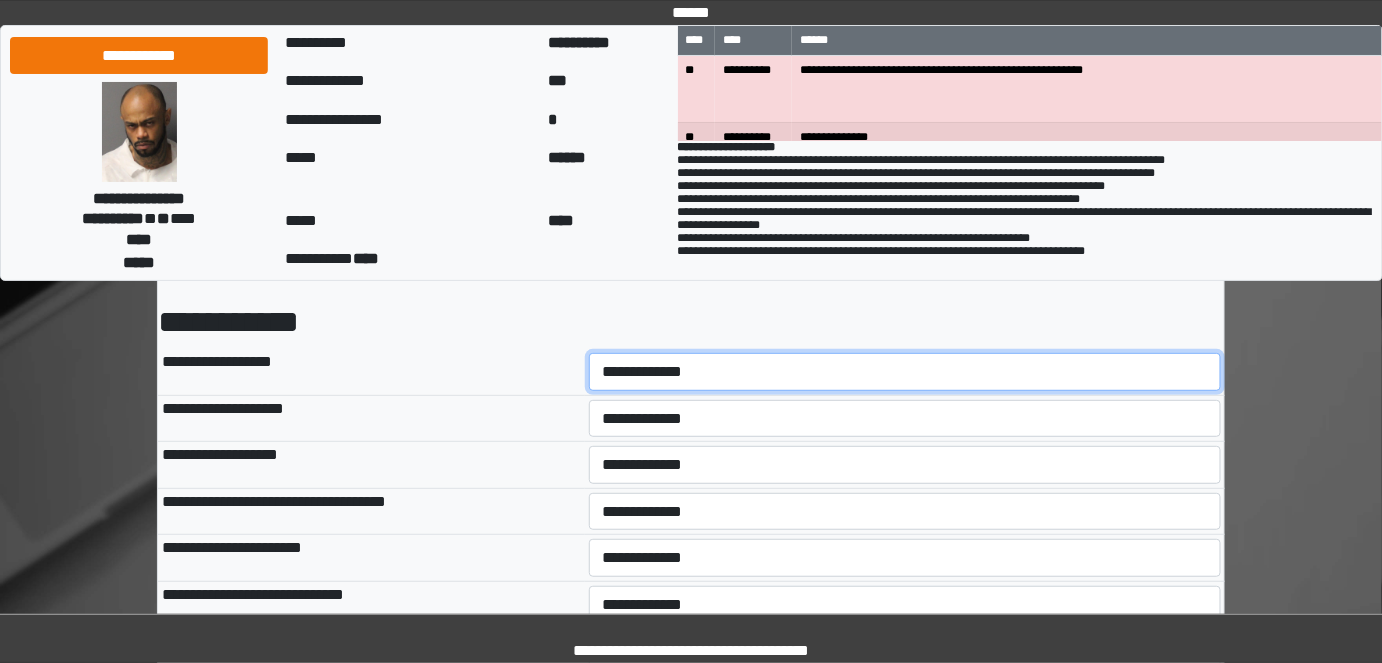click on "**********" at bounding box center [905, 371] 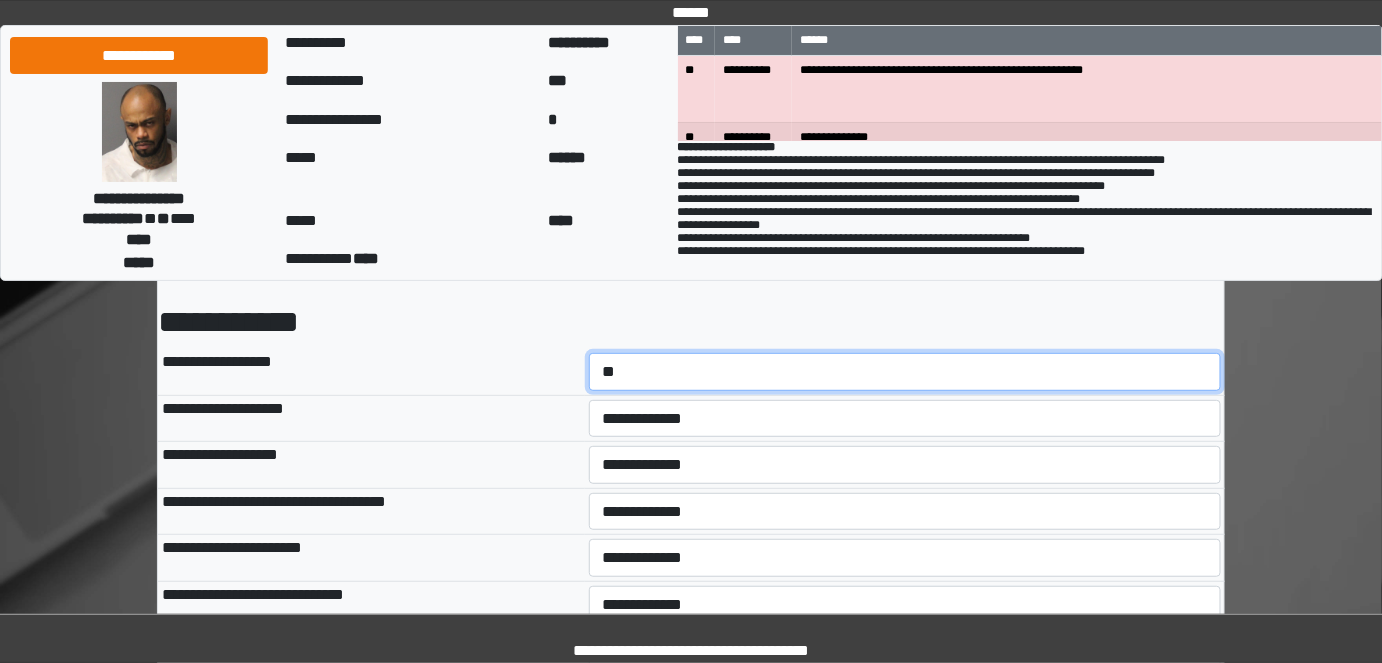 click on "**********" at bounding box center (905, 371) 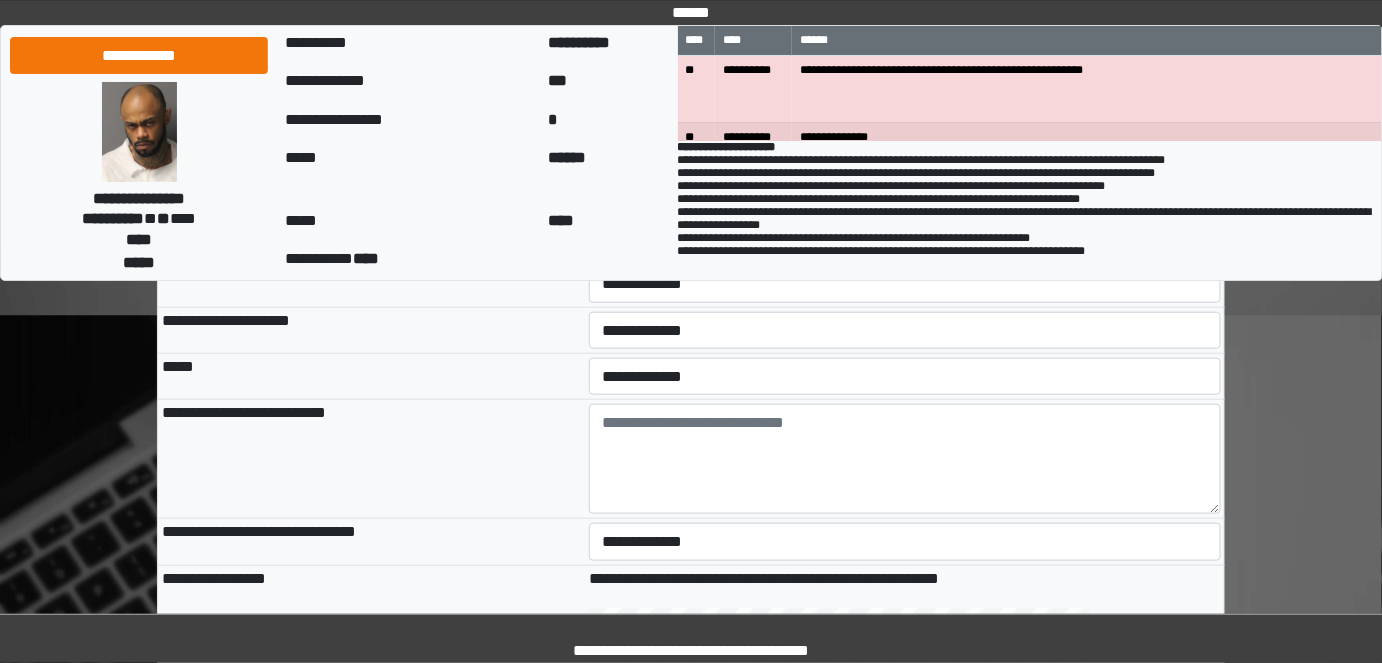 scroll, scrollTop: 454, scrollLeft: 0, axis: vertical 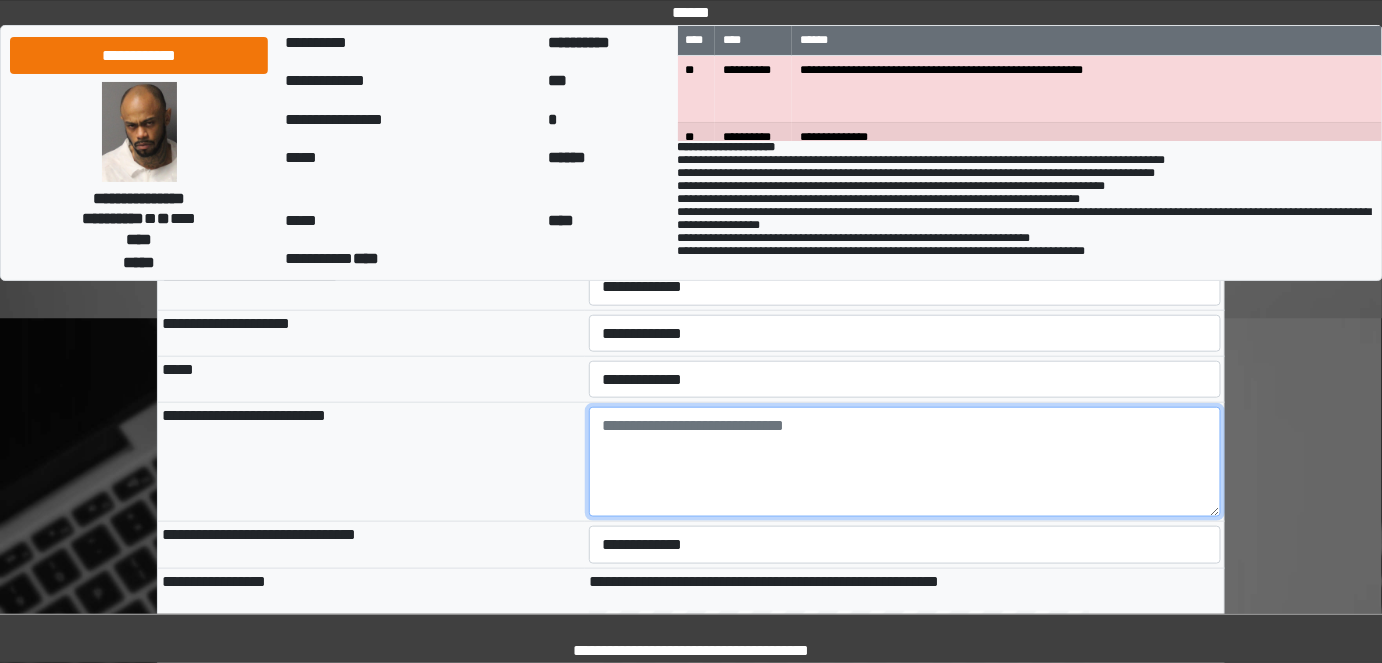 click at bounding box center (905, 462) 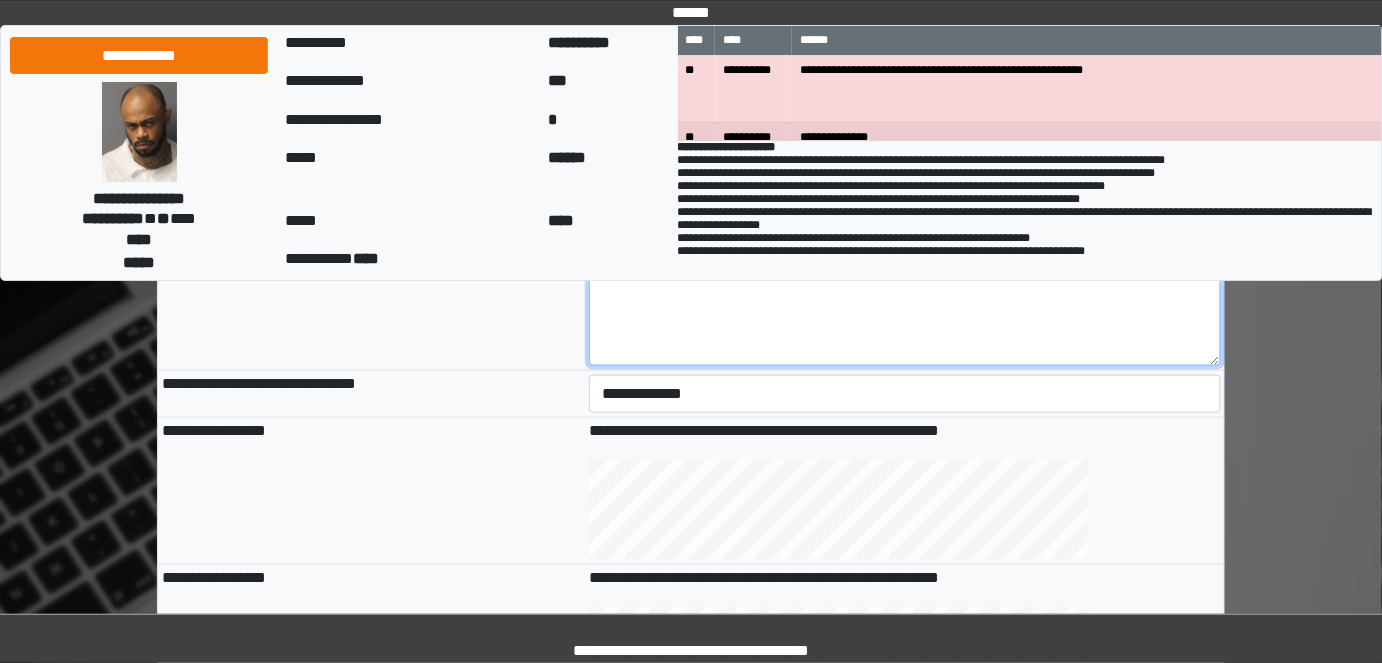 scroll, scrollTop: 636, scrollLeft: 0, axis: vertical 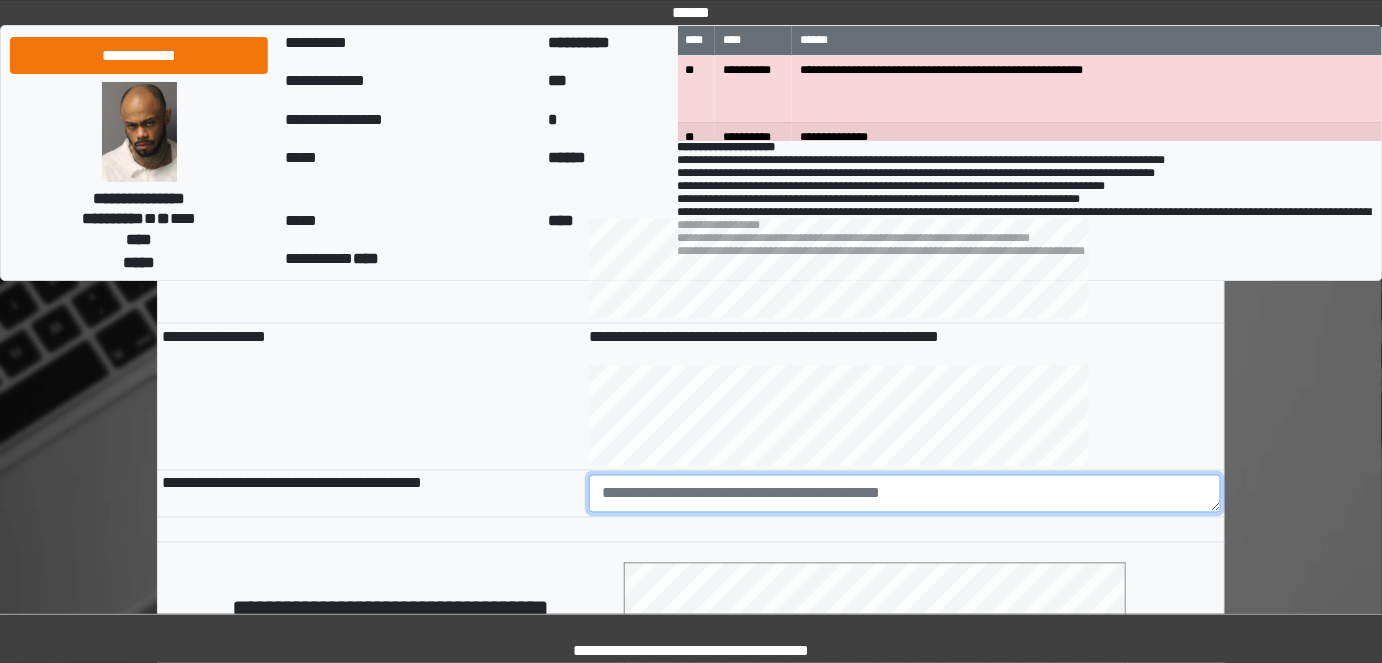 click at bounding box center (905, 494) 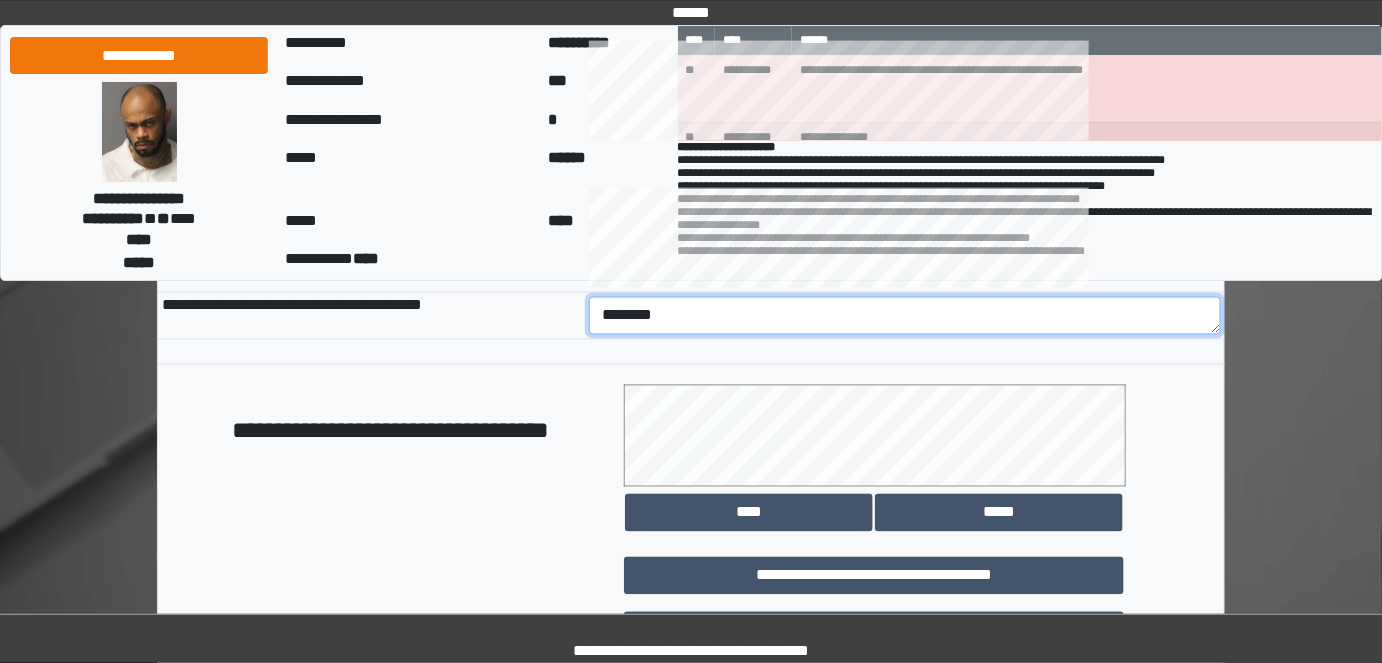 scroll, scrollTop: 1028, scrollLeft: 0, axis: vertical 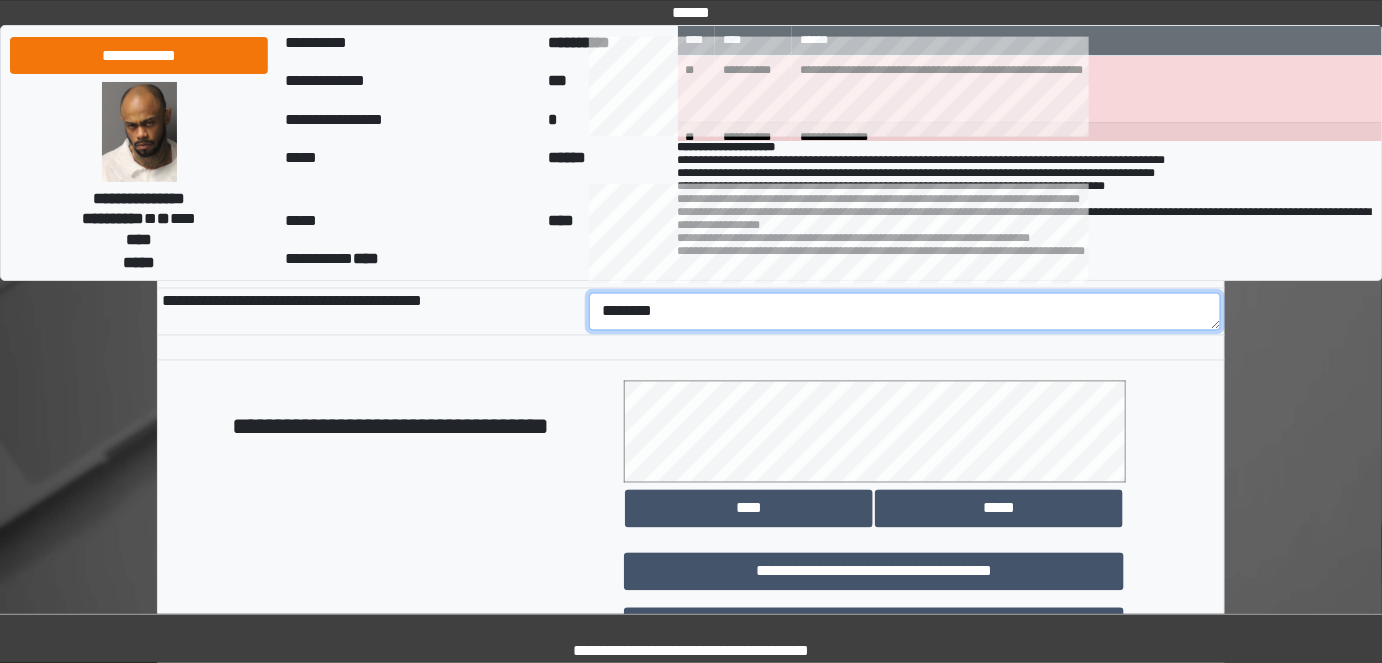 type on "********" 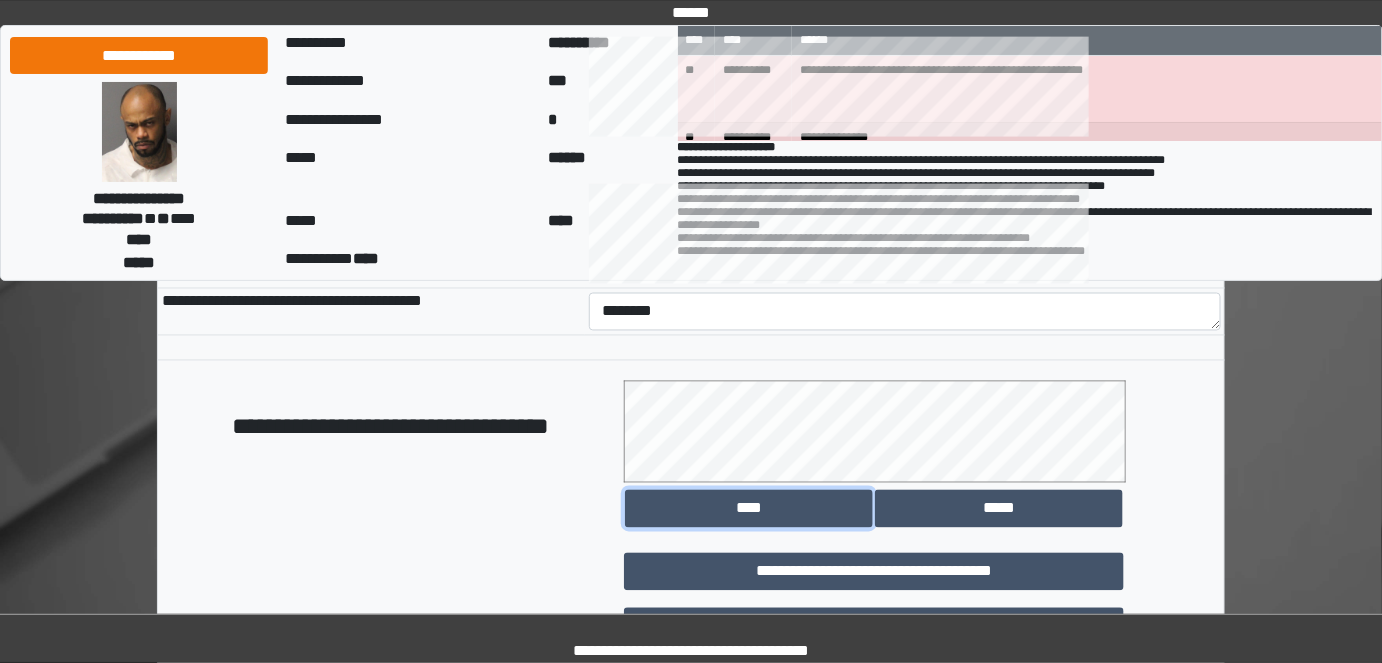 click on "****" at bounding box center (749, 509) 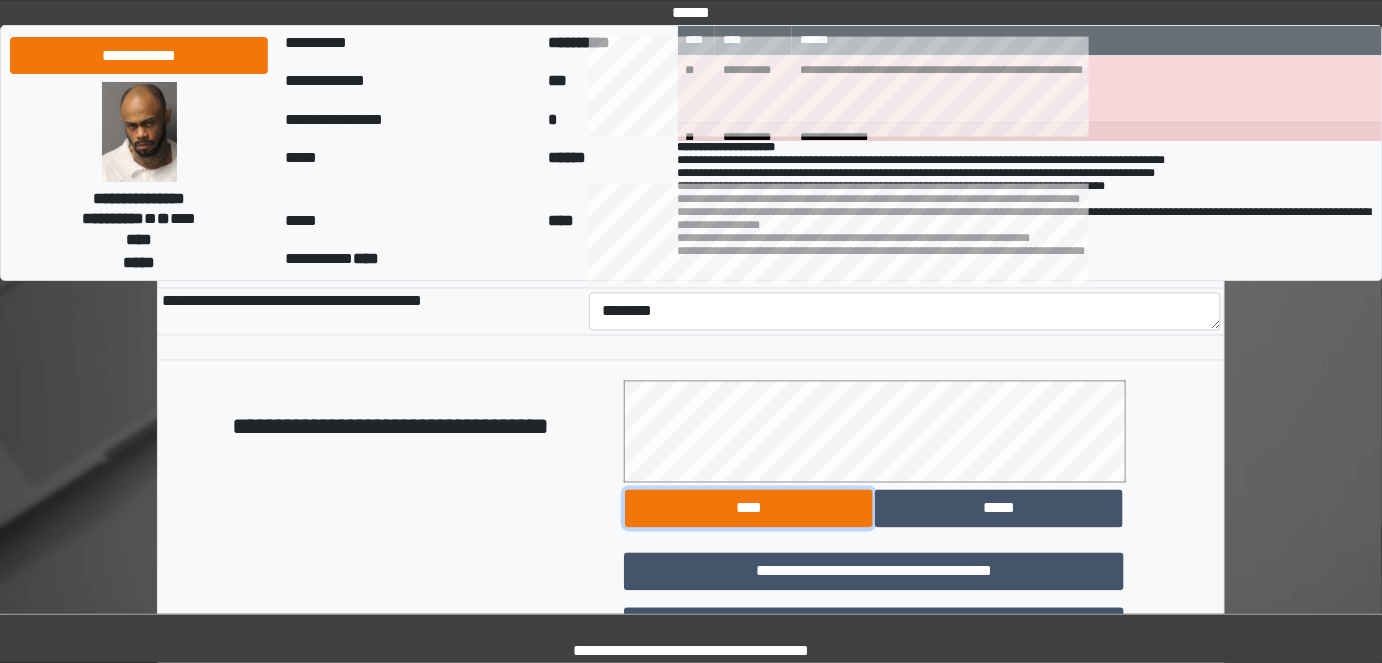click on "****" at bounding box center (749, 509) 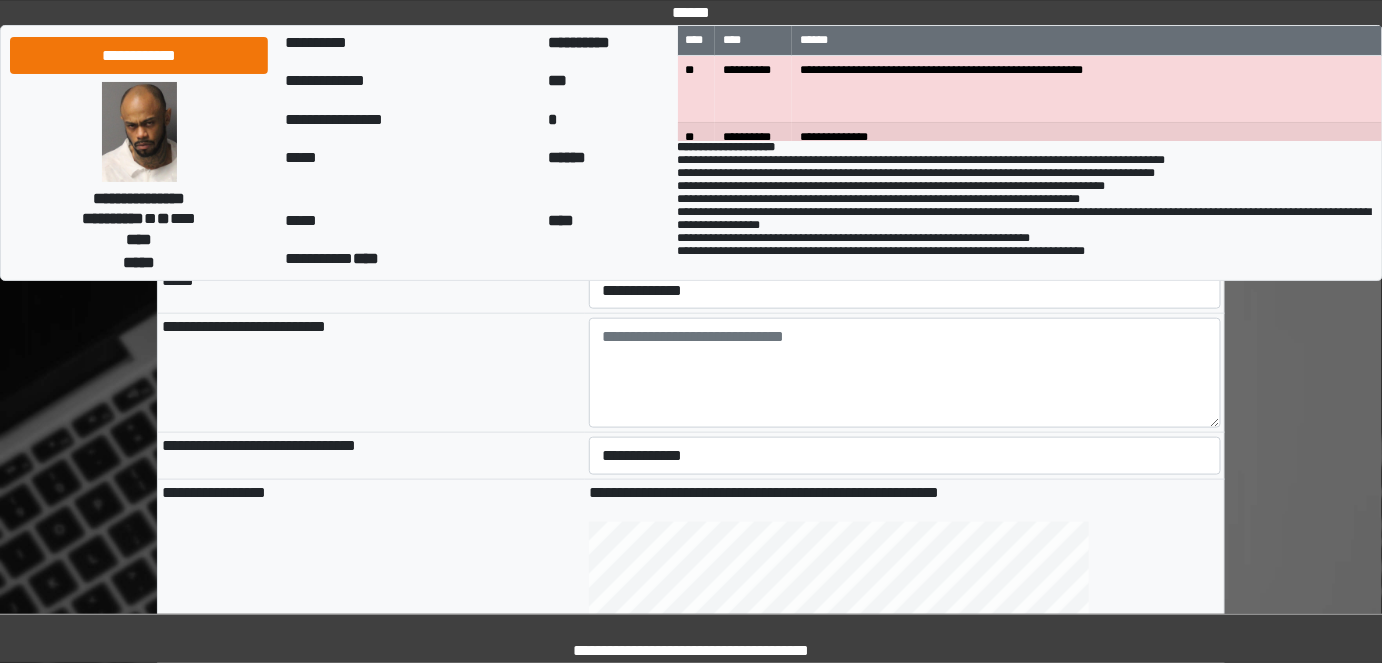 scroll, scrollTop: 545, scrollLeft: 0, axis: vertical 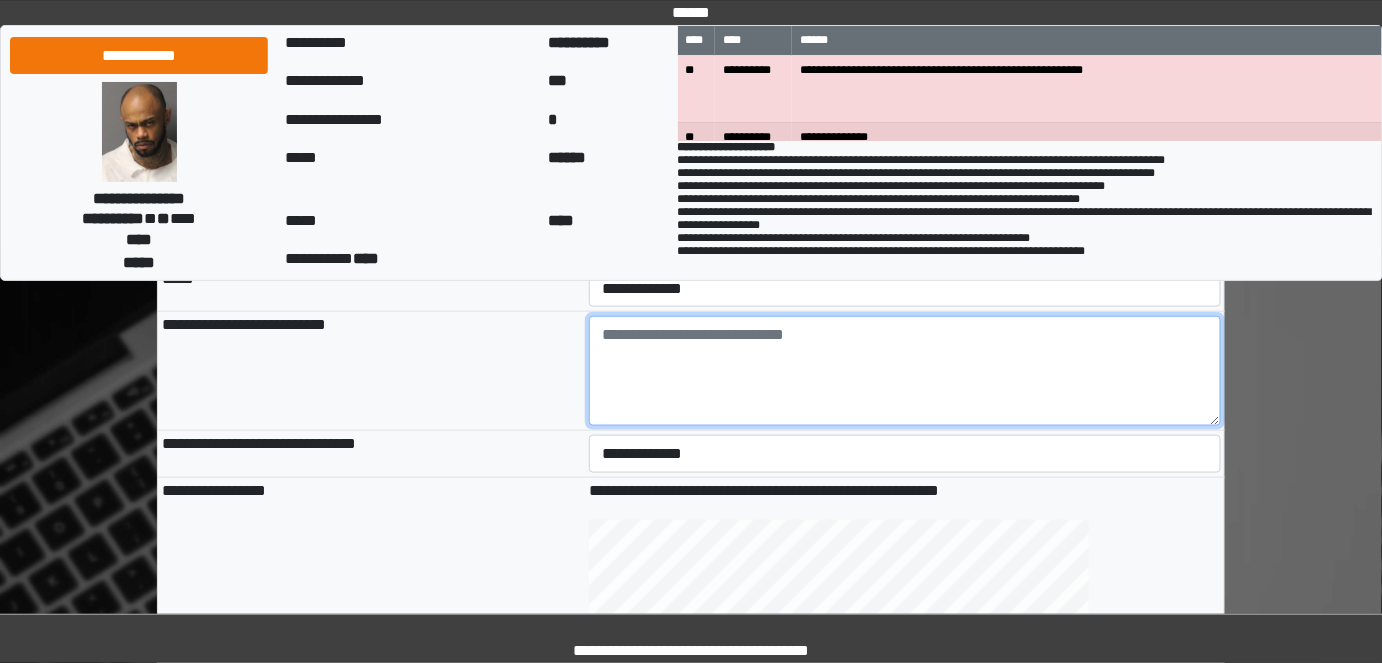 click at bounding box center (905, 371) 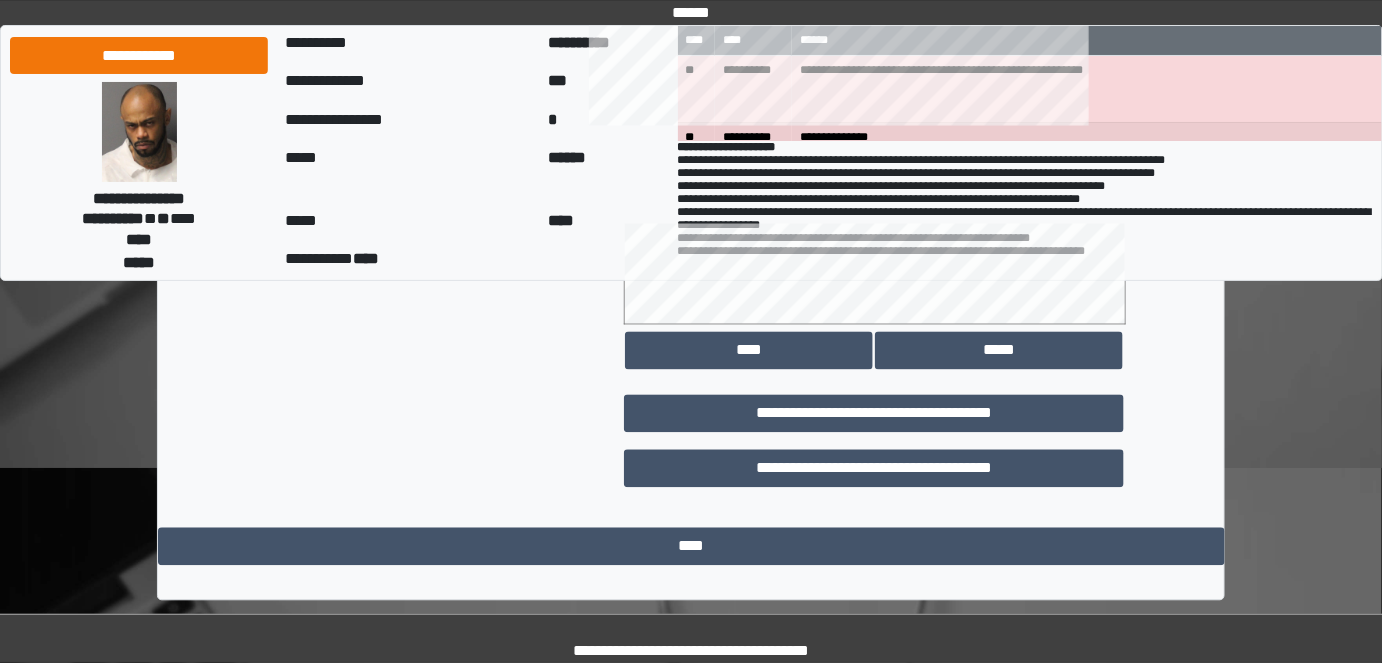 scroll, scrollTop: 1187, scrollLeft: 0, axis: vertical 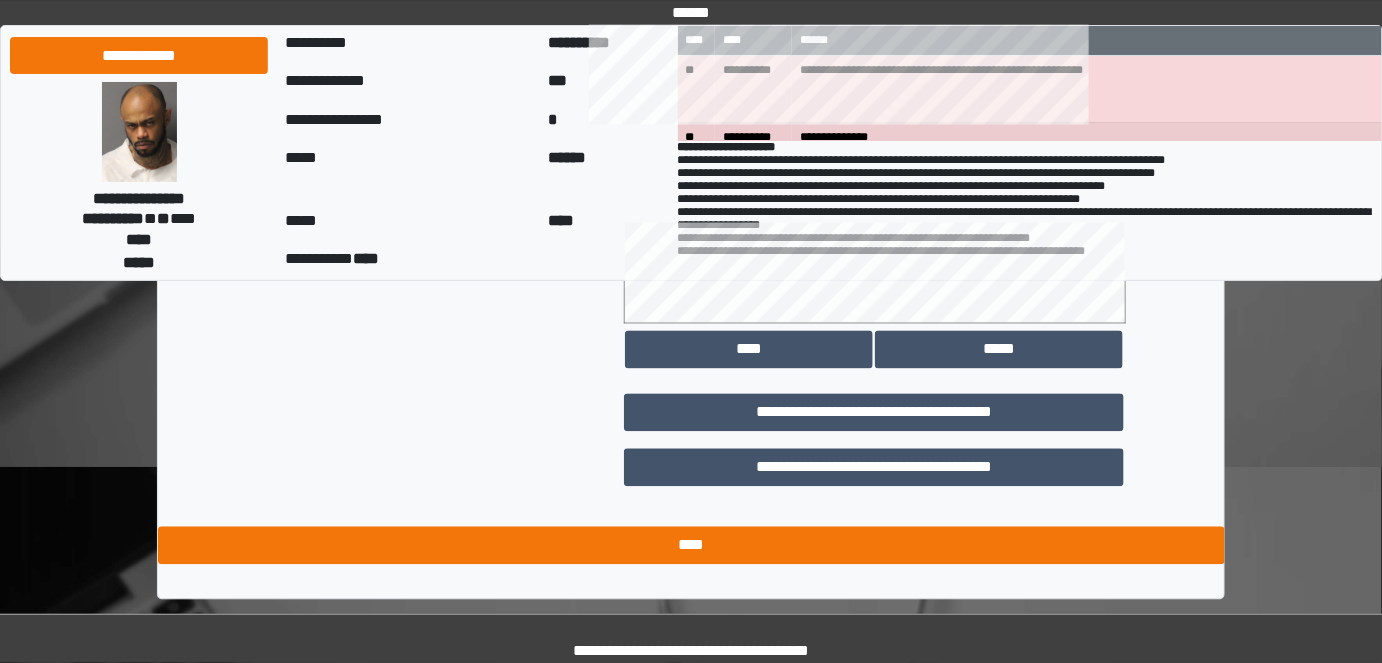 type on "**********" 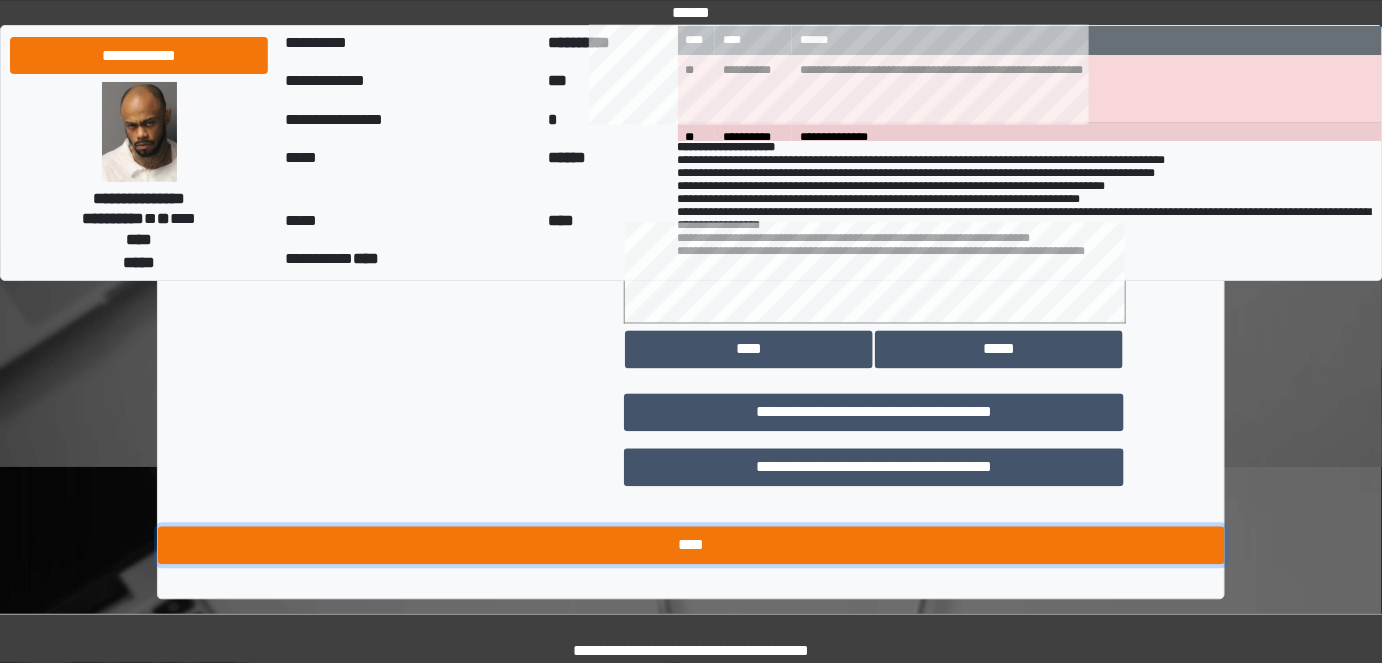 click on "****" at bounding box center (691, 546) 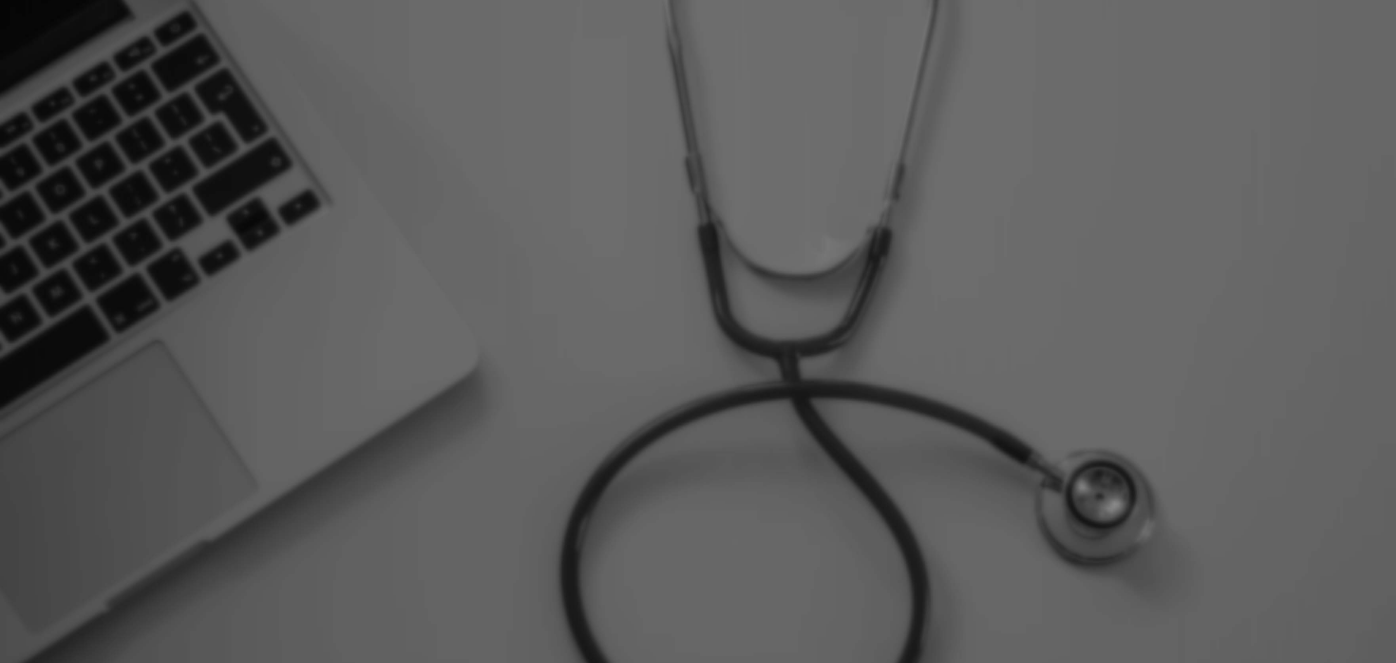 scroll, scrollTop: 0, scrollLeft: 0, axis: both 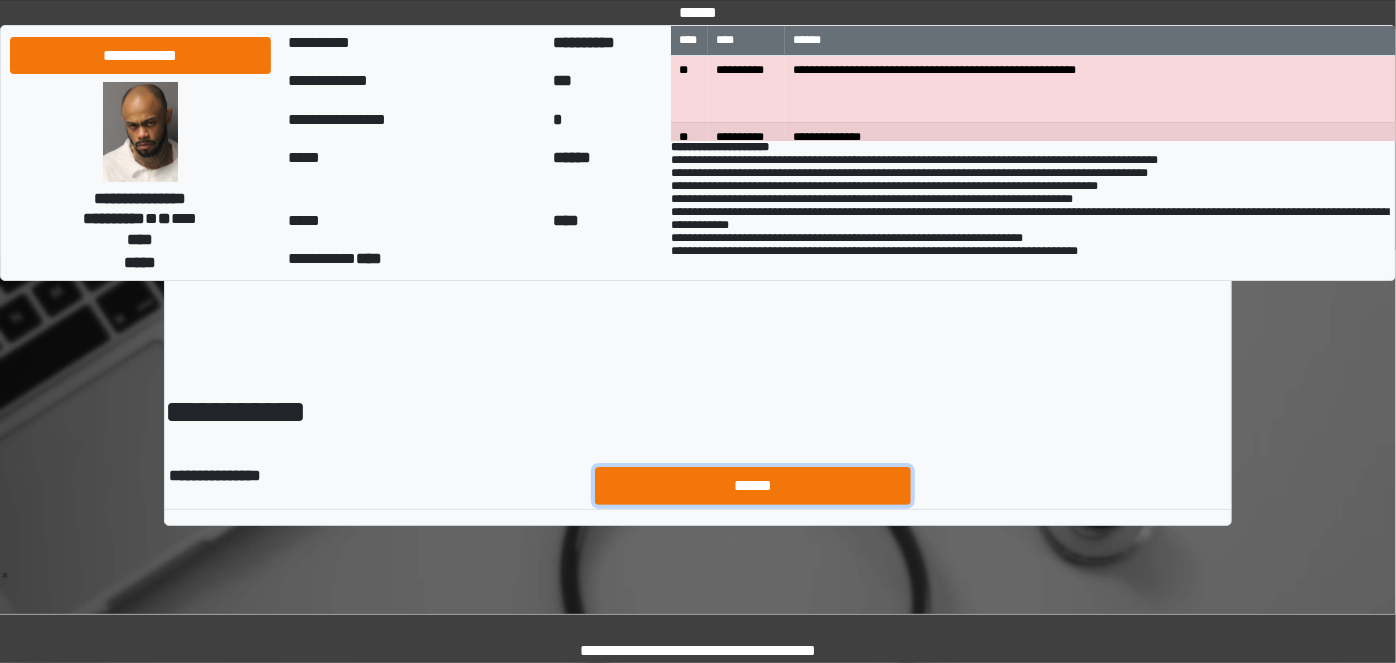 click on "******" at bounding box center (753, 485) 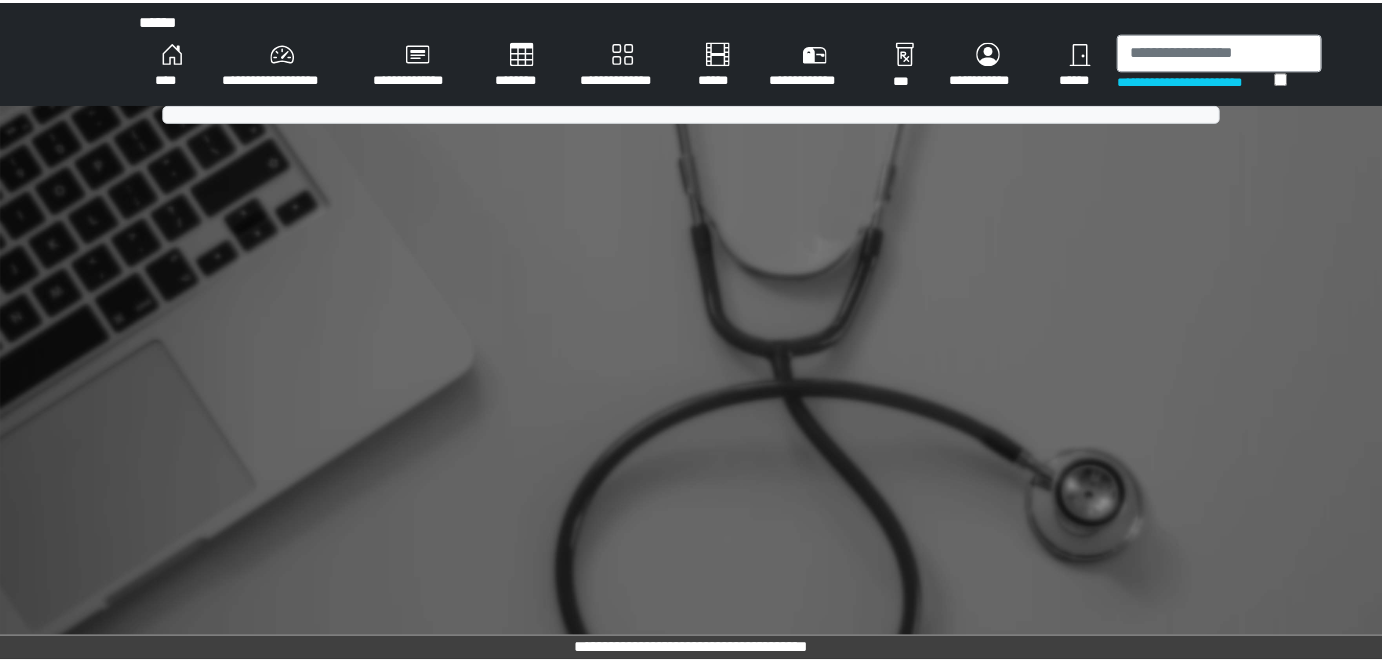 scroll, scrollTop: 0, scrollLeft: 0, axis: both 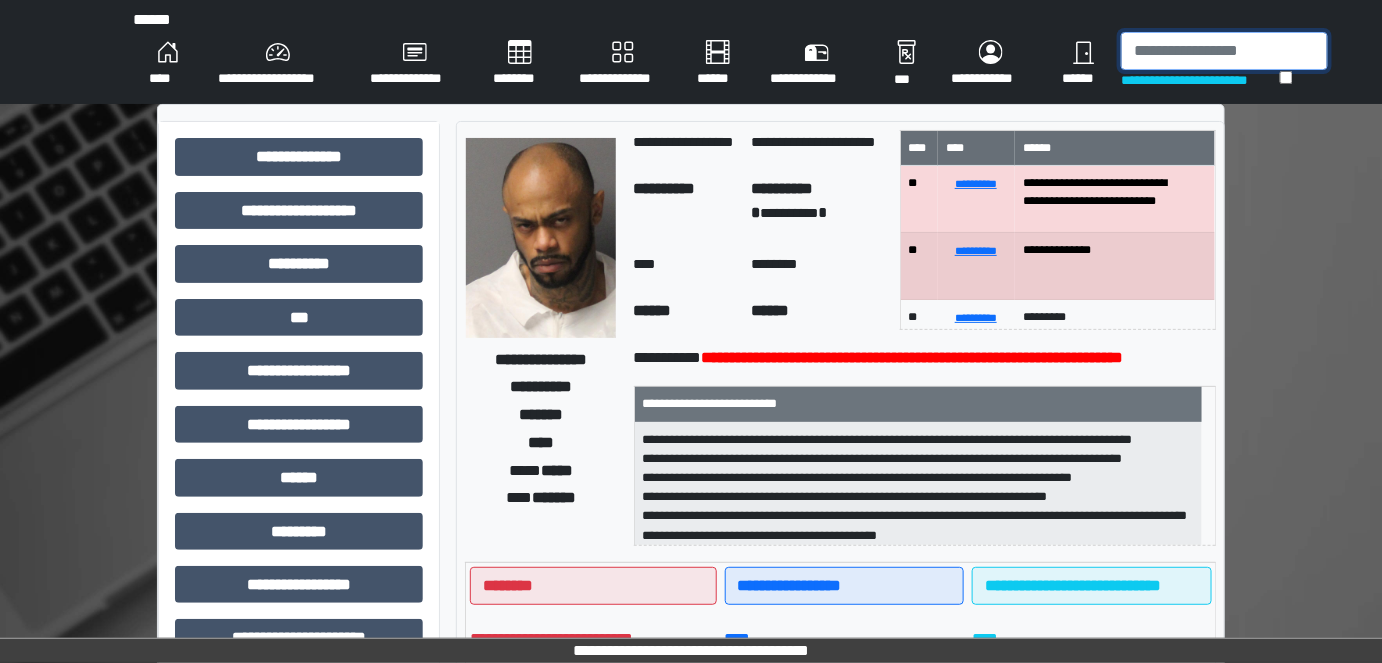 click at bounding box center [1224, 51] 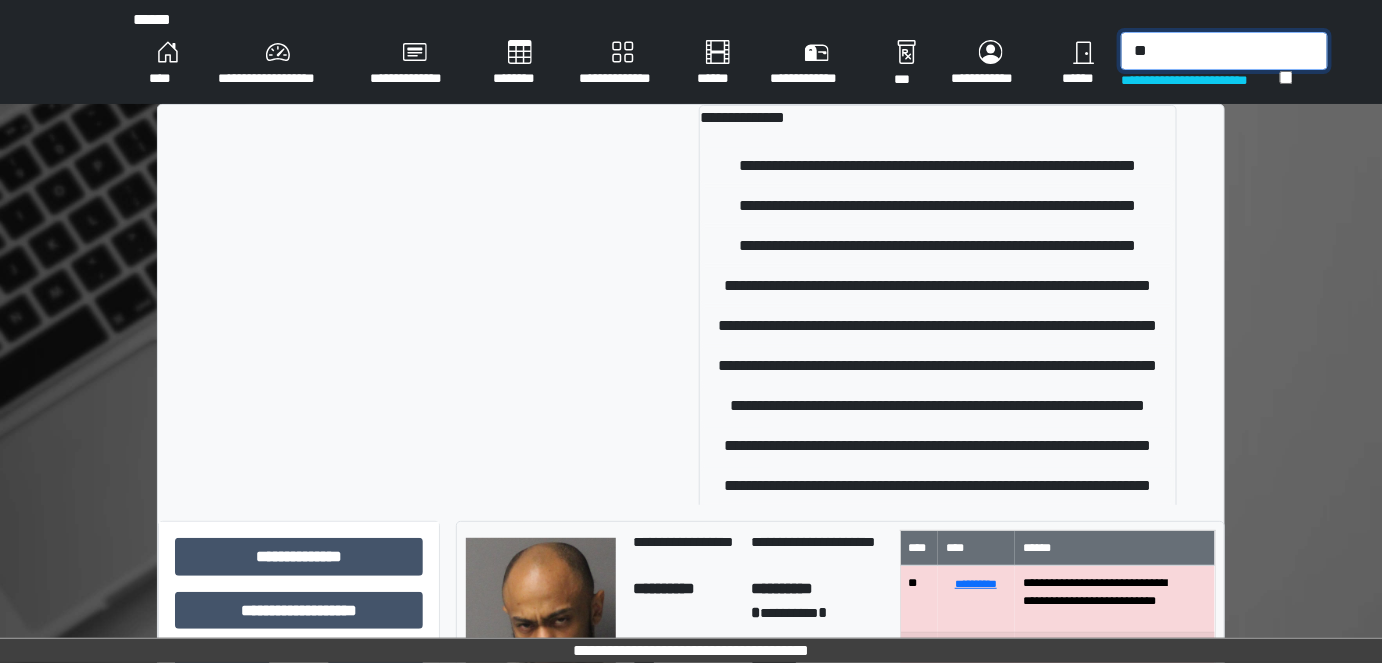 type on "*" 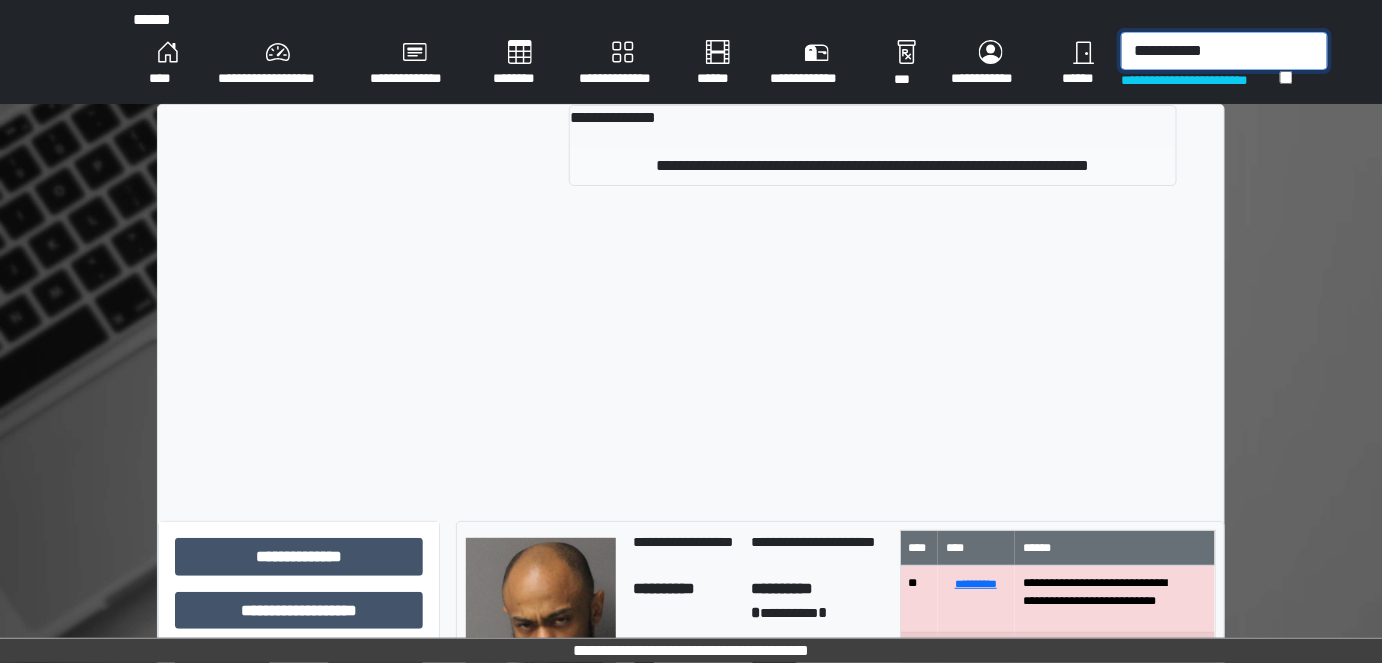 type on "**********" 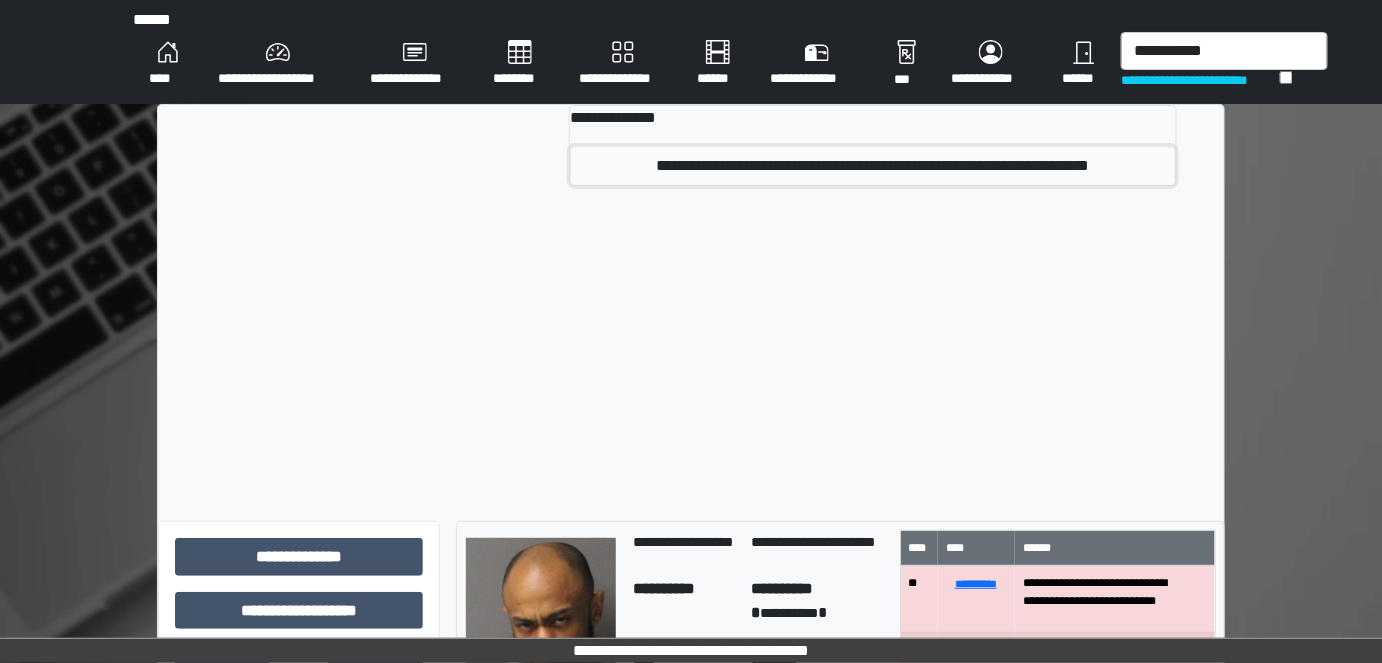 click on "**********" at bounding box center (873, 166) 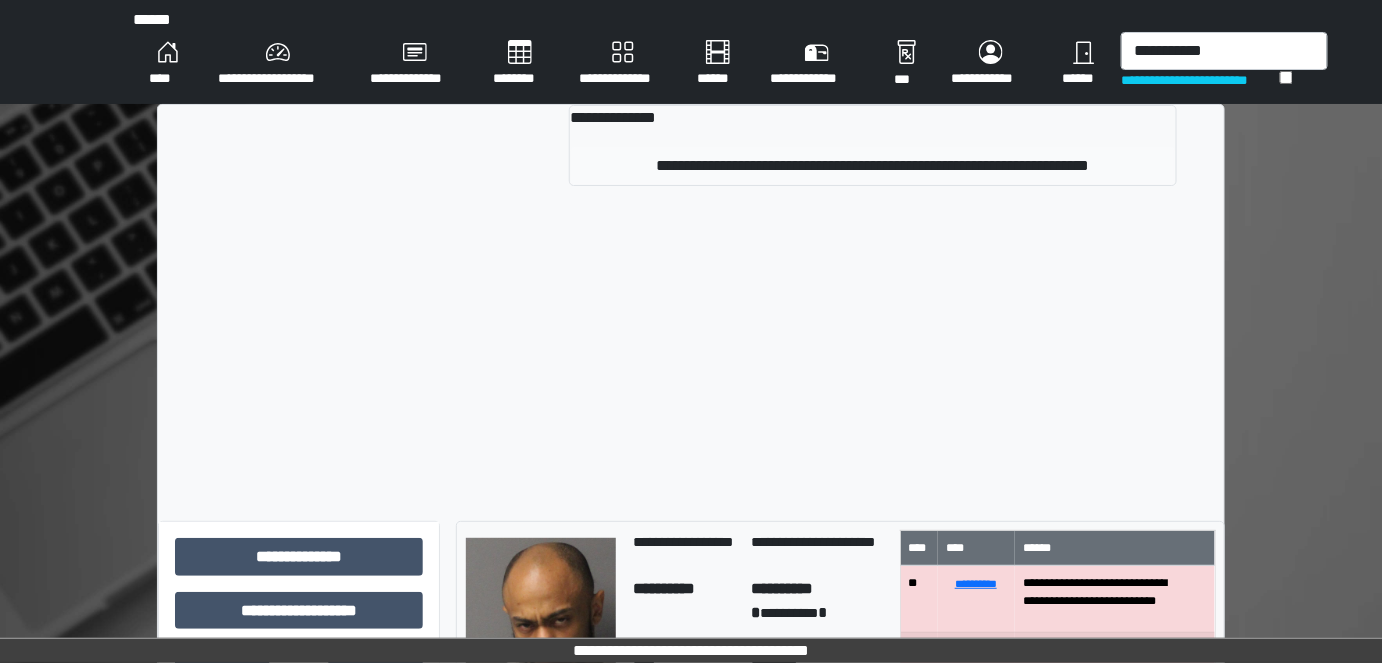 type 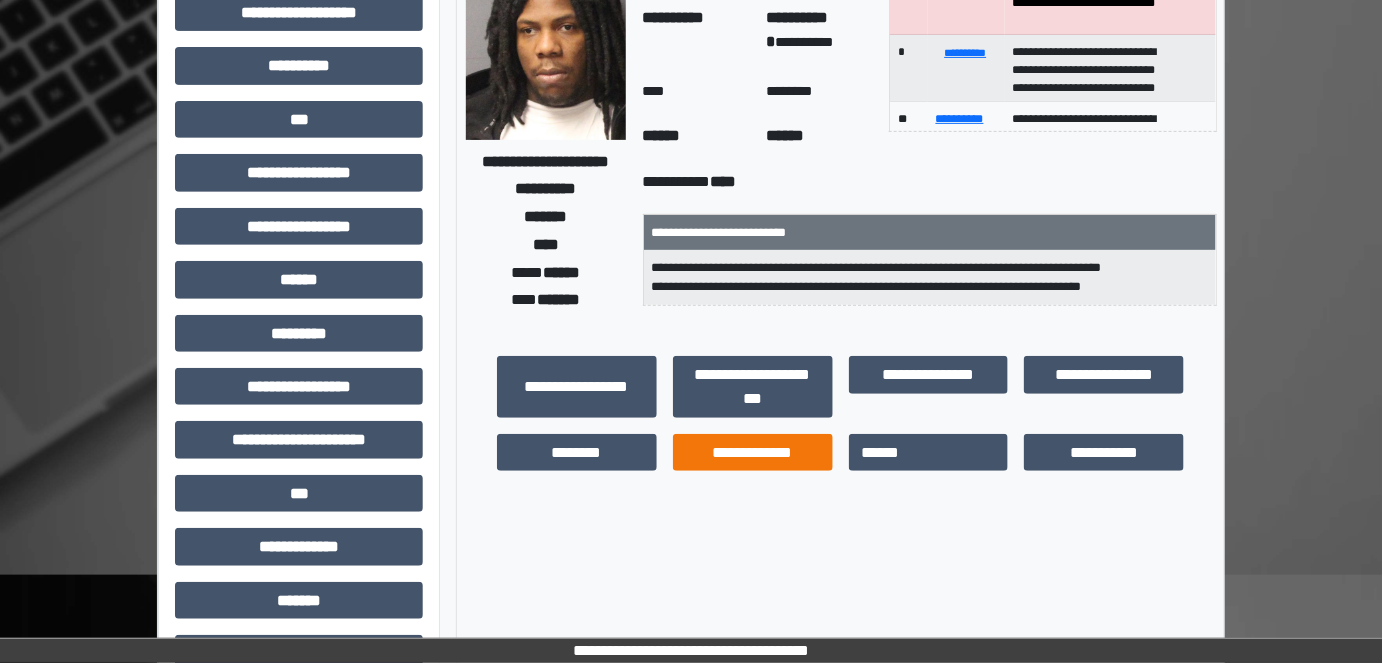 scroll, scrollTop: 272, scrollLeft: 0, axis: vertical 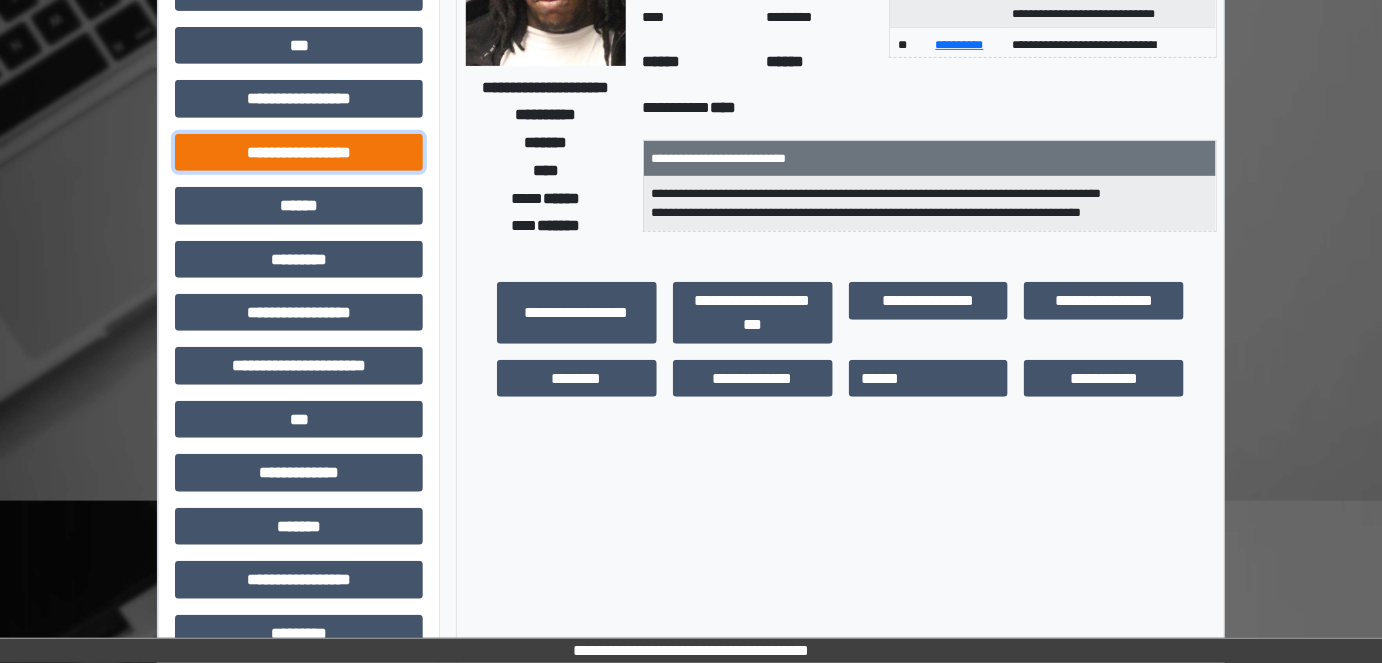 click on "**********" at bounding box center (299, 152) 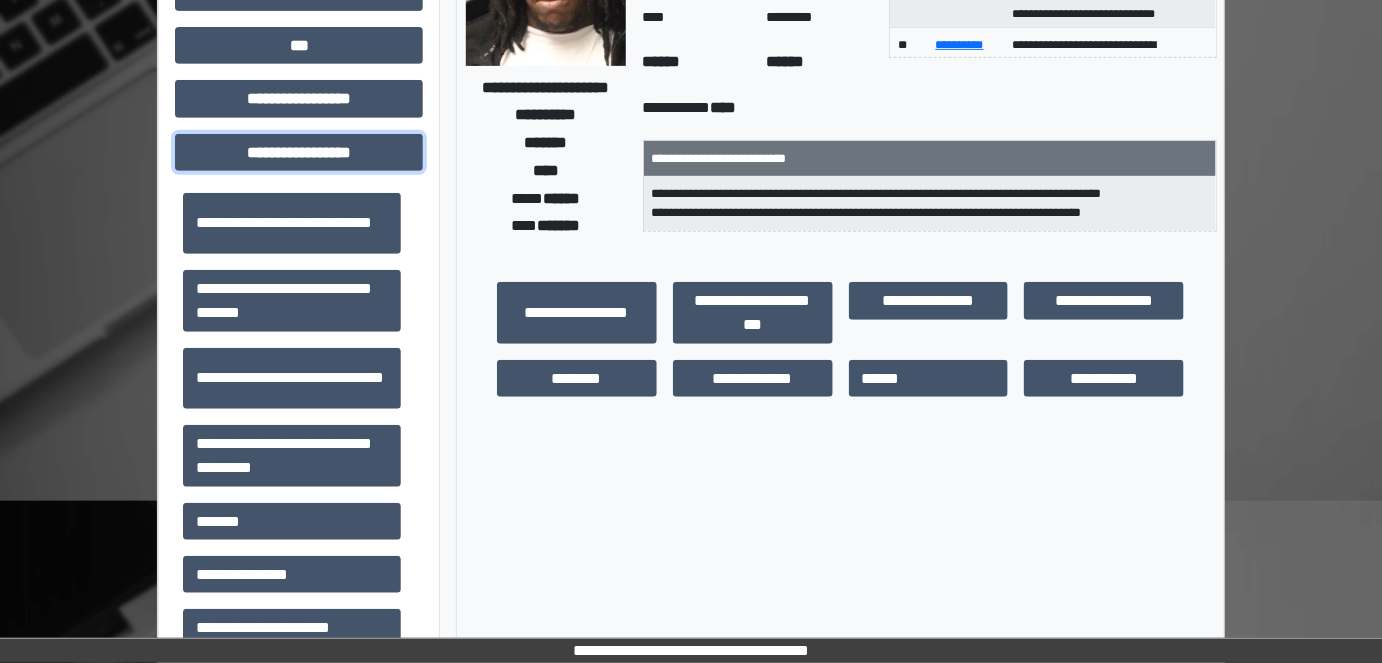 scroll, scrollTop: 1309, scrollLeft: 0, axis: vertical 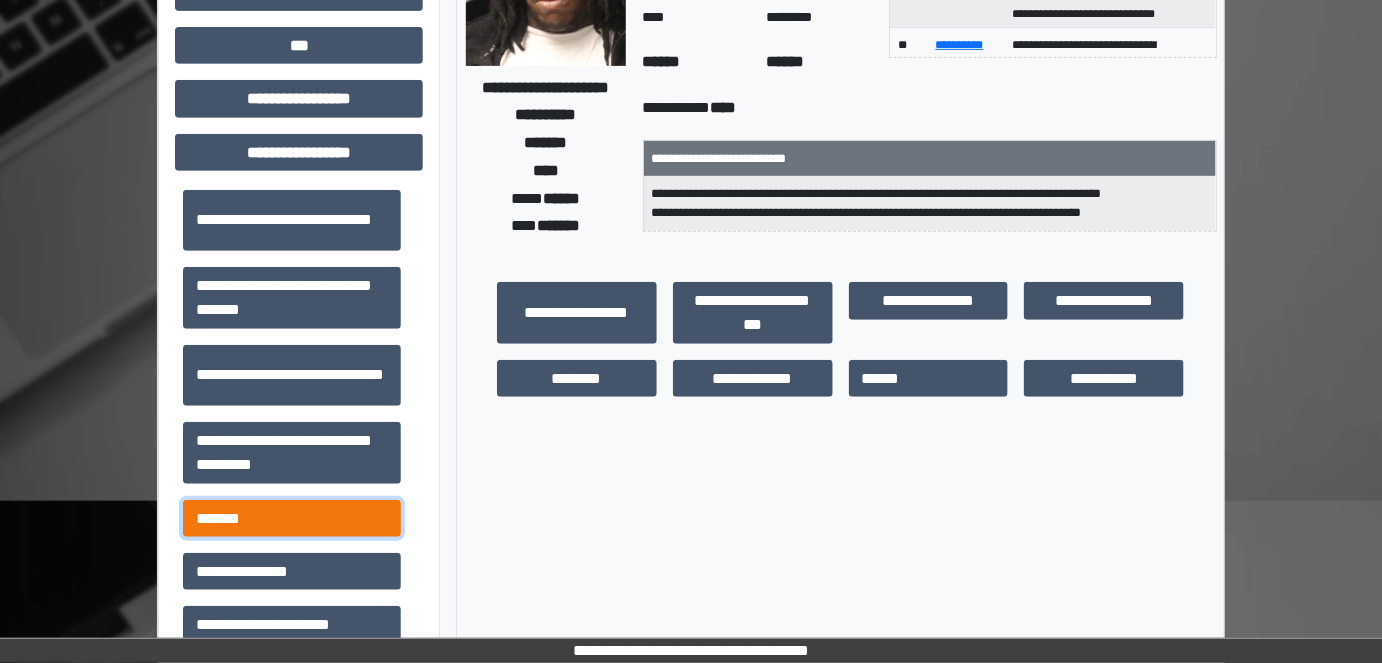 click on "*******" at bounding box center [292, 518] 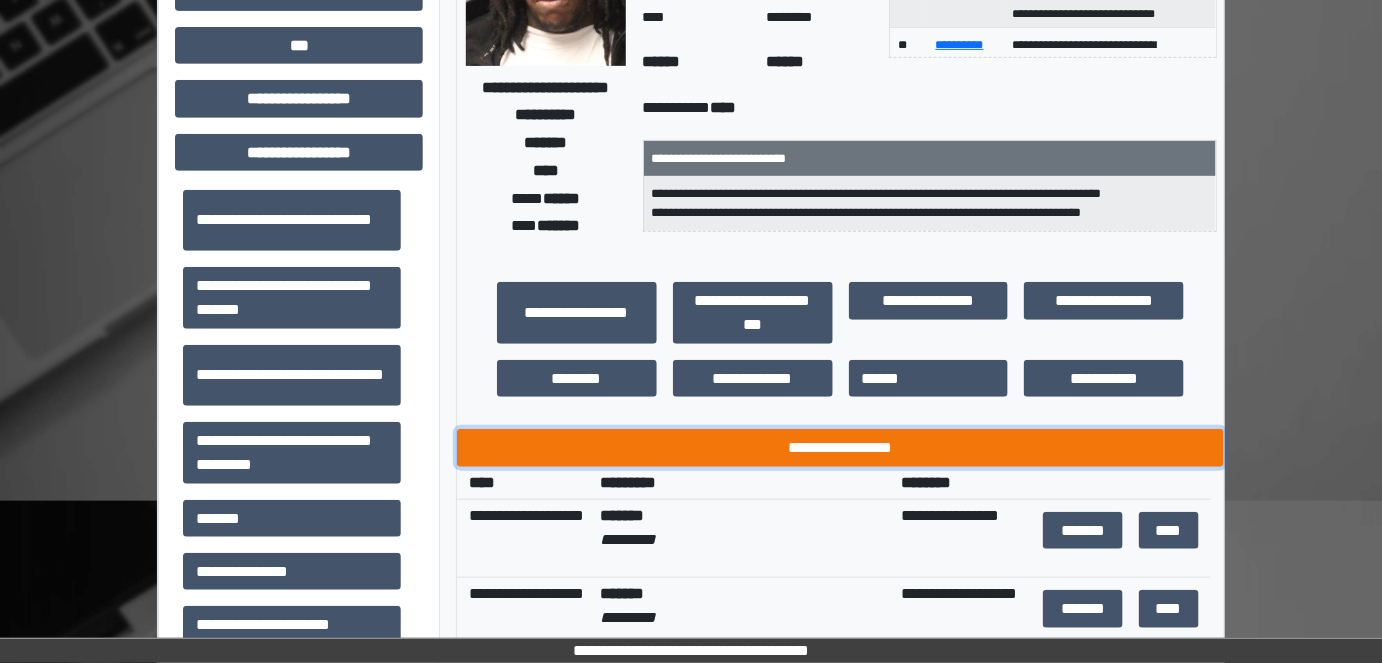 click on "**********" at bounding box center [841, 447] 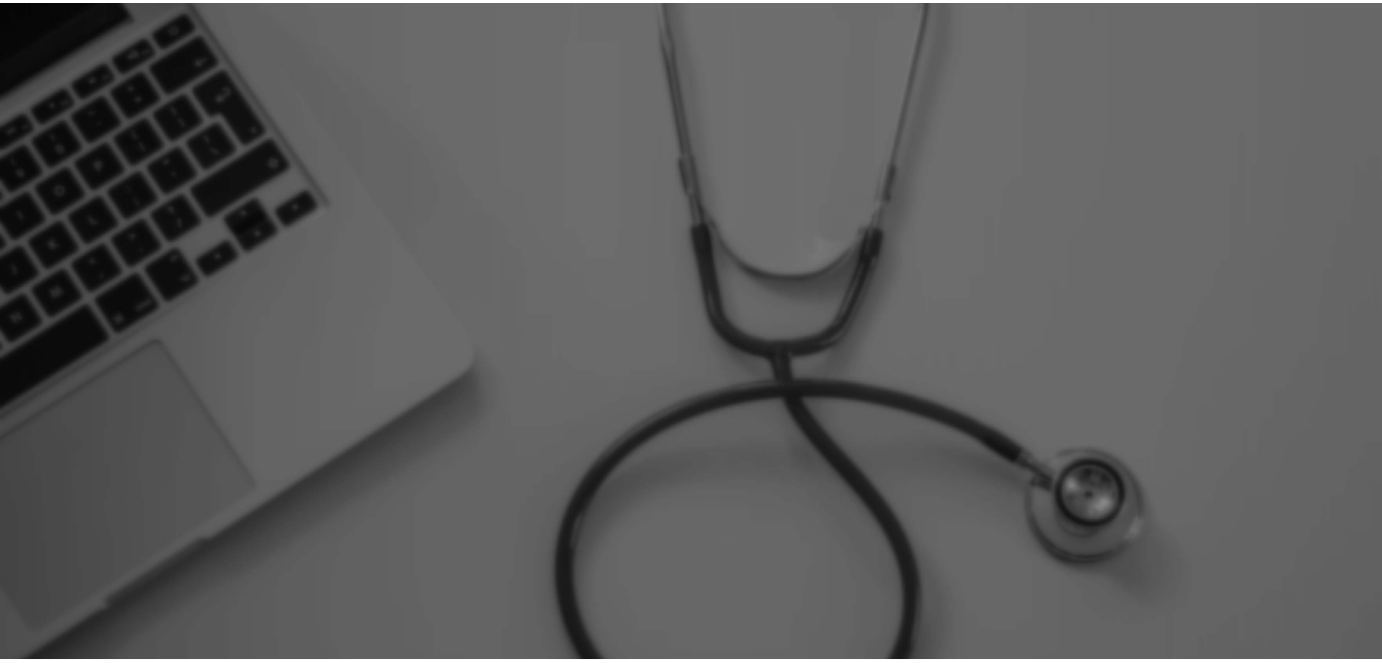 scroll, scrollTop: 0, scrollLeft: 0, axis: both 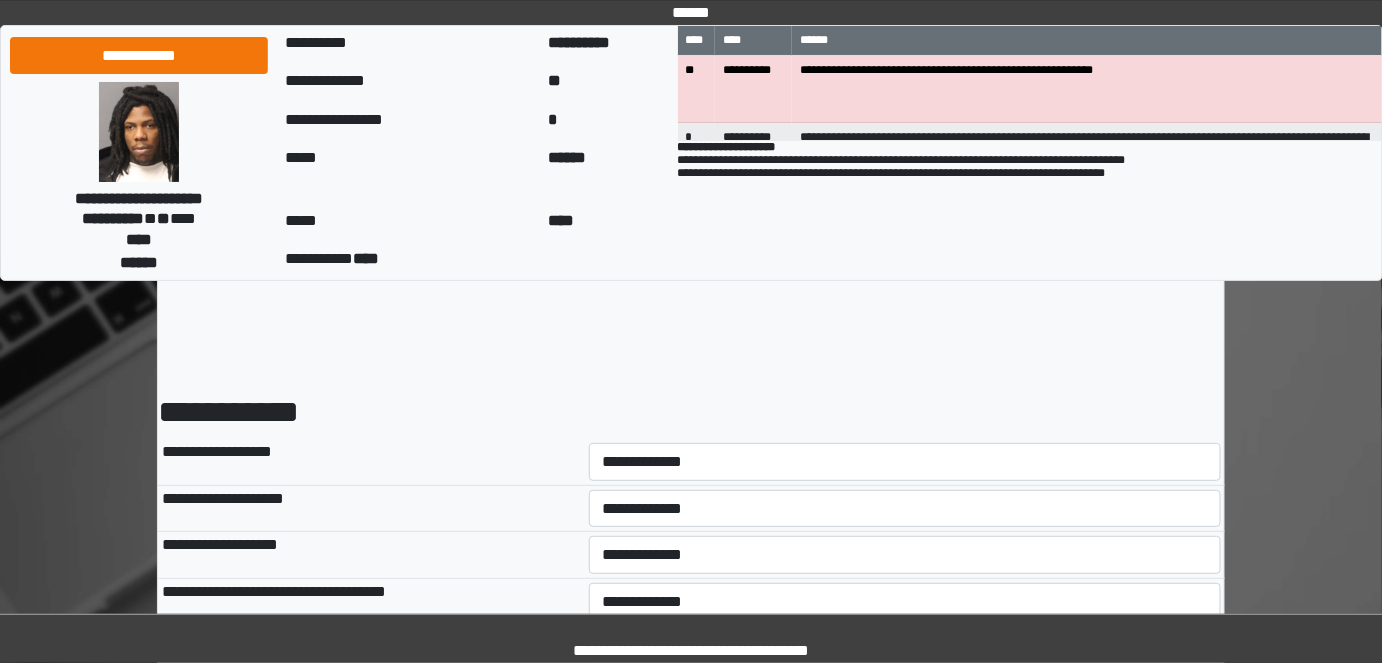 click on "**********" at bounding box center (905, 462) 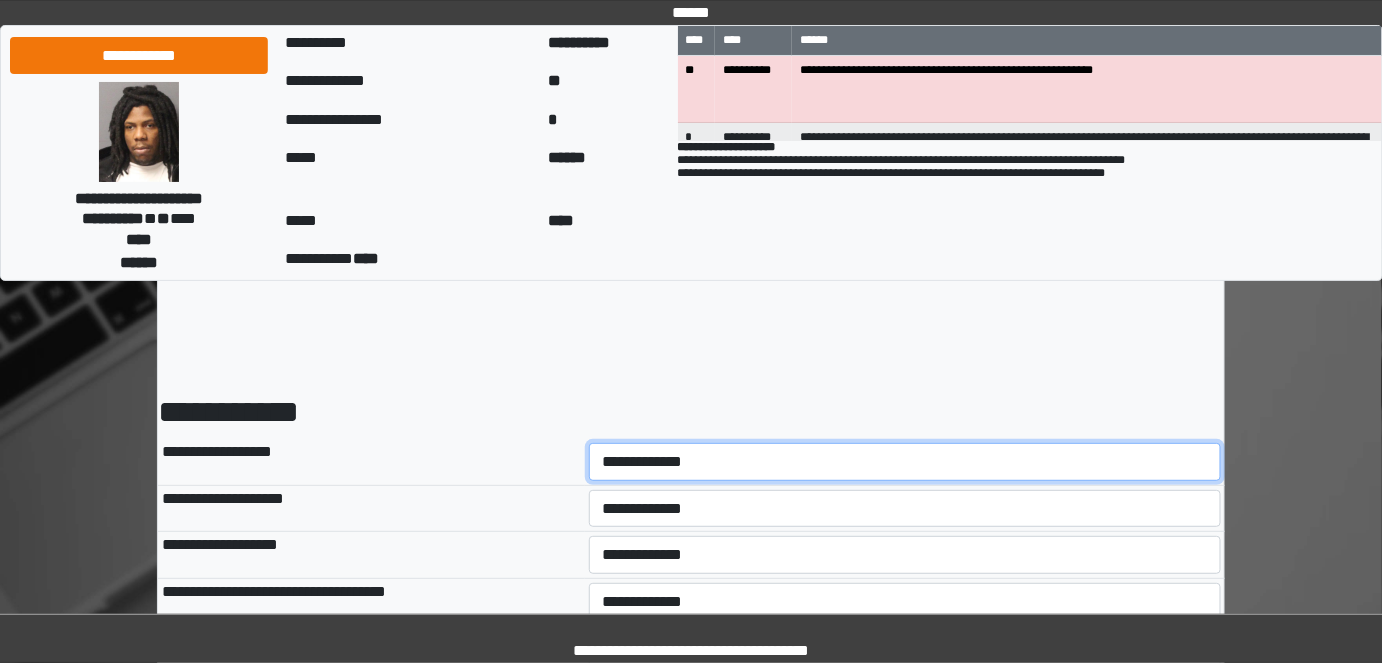 click on "**********" at bounding box center [905, 461] 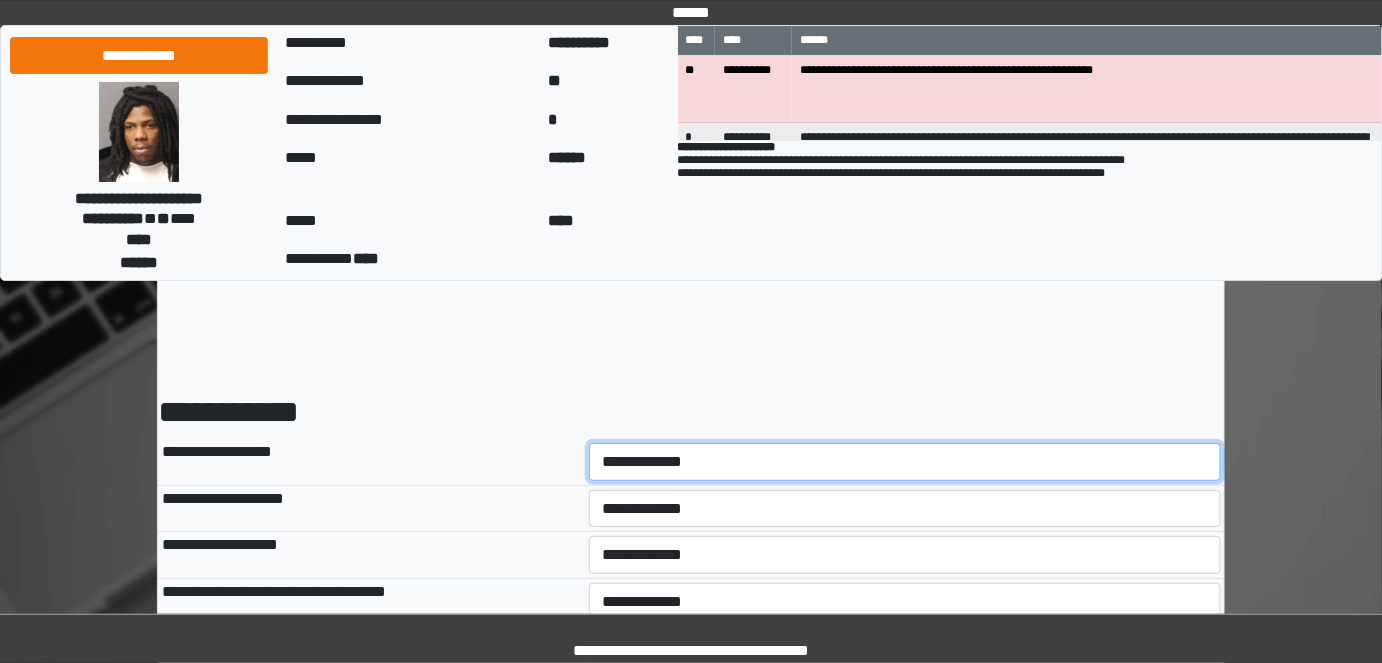 select on "*" 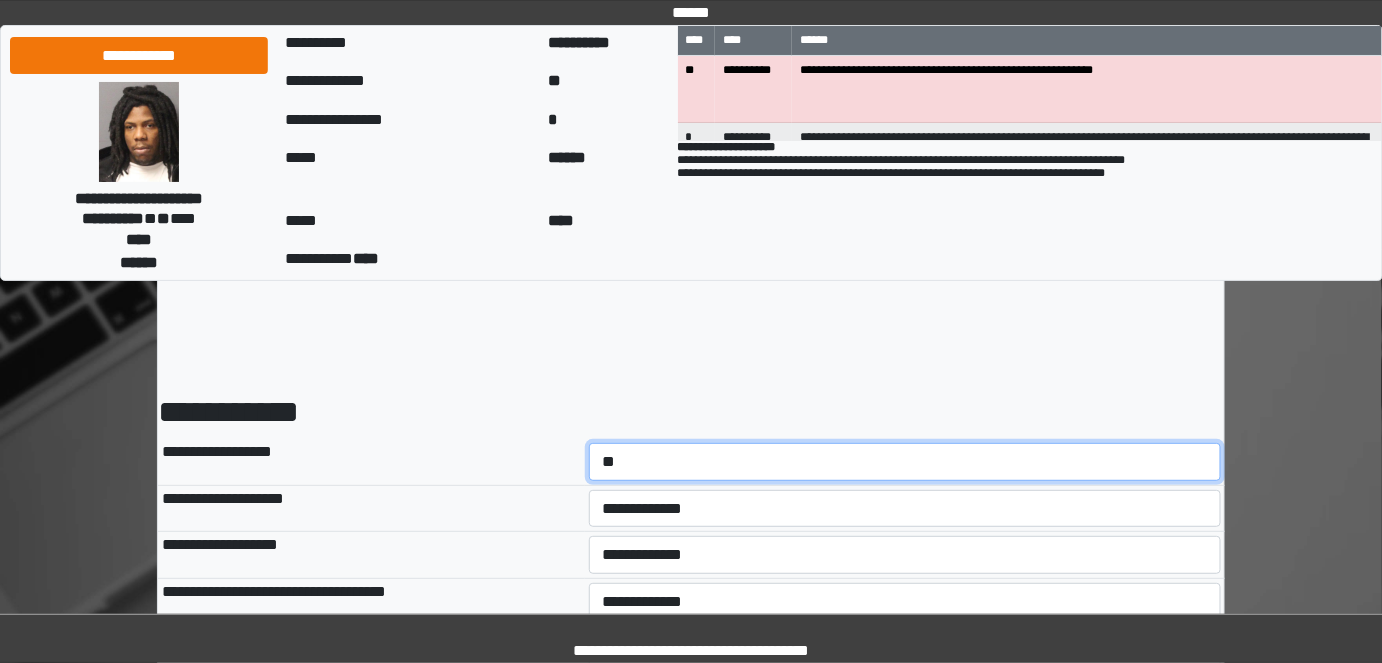 click on "**********" at bounding box center (905, 461) 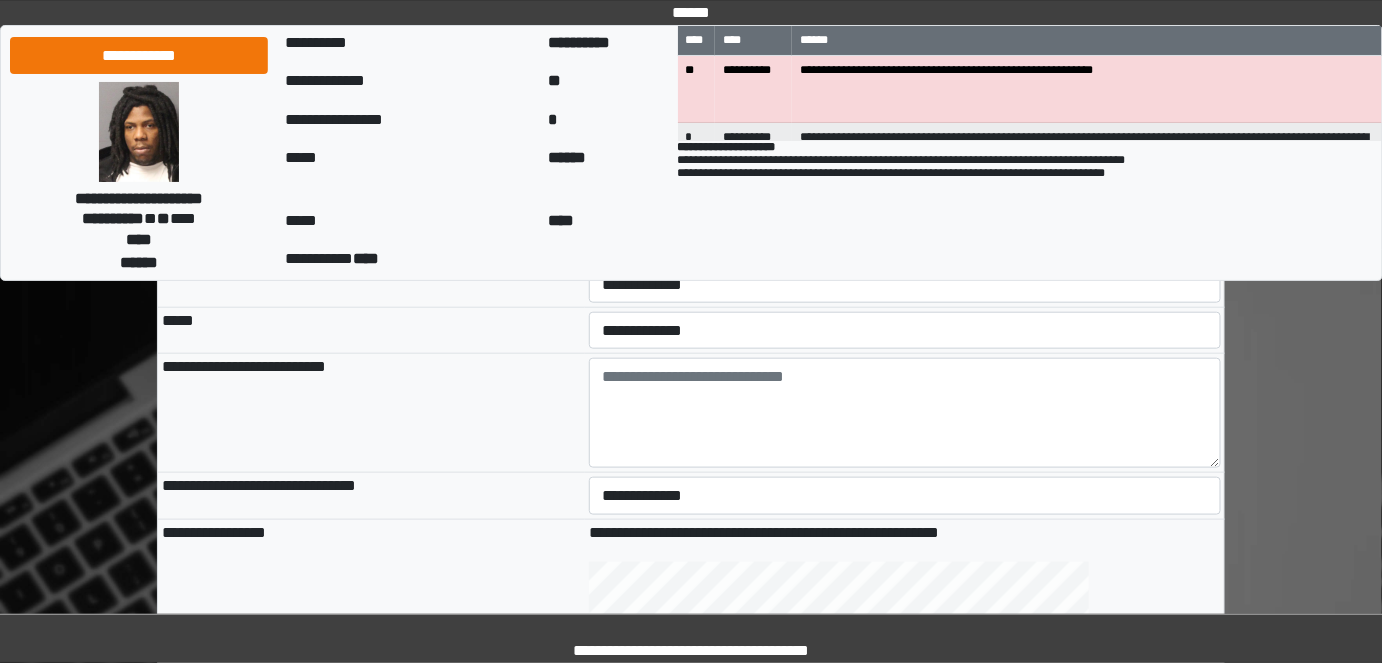 scroll, scrollTop: 509, scrollLeft: 0, axis: vertical 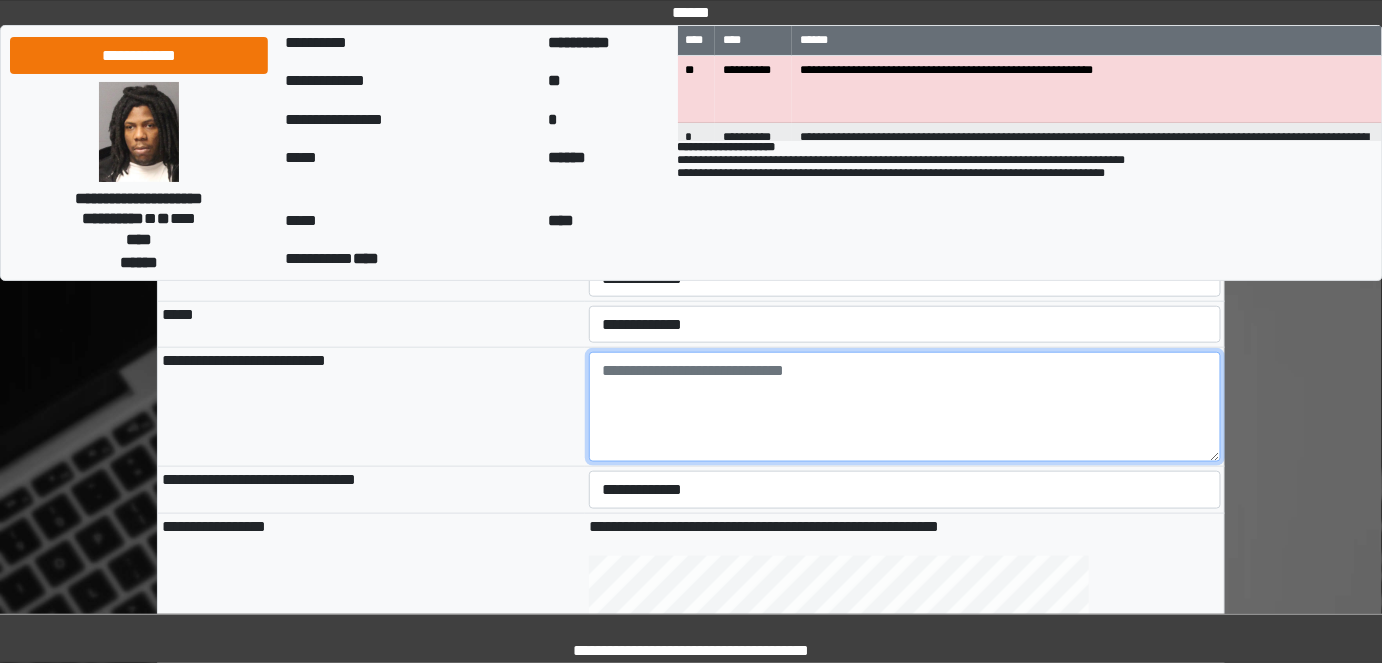 click at bounding box center (905, 407) 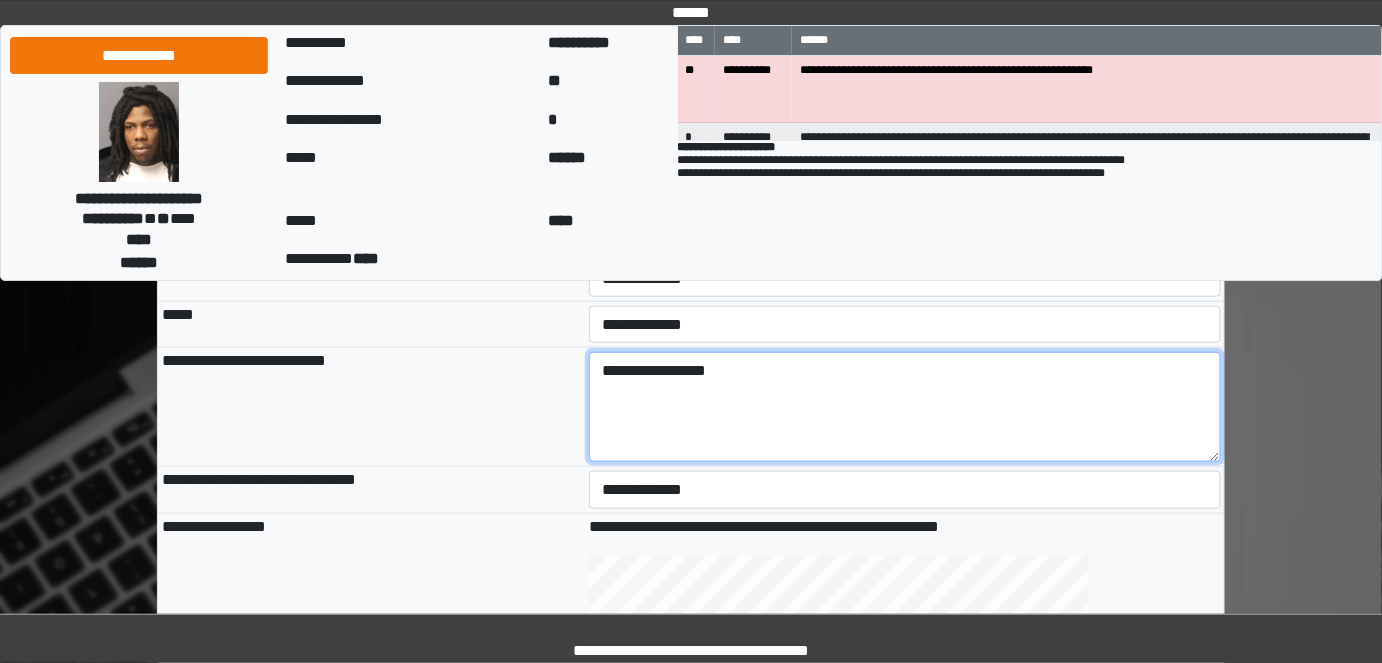 type on "**********" 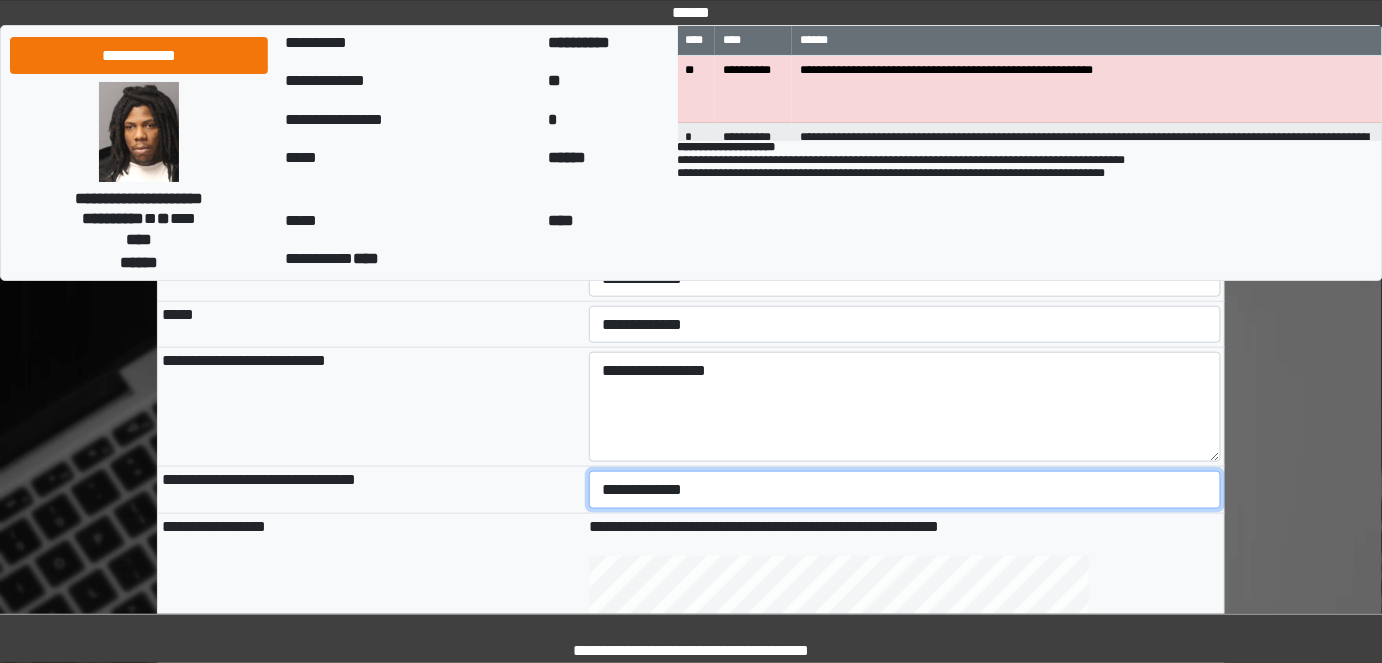 click on "**********" at bounding box center (905, 489) 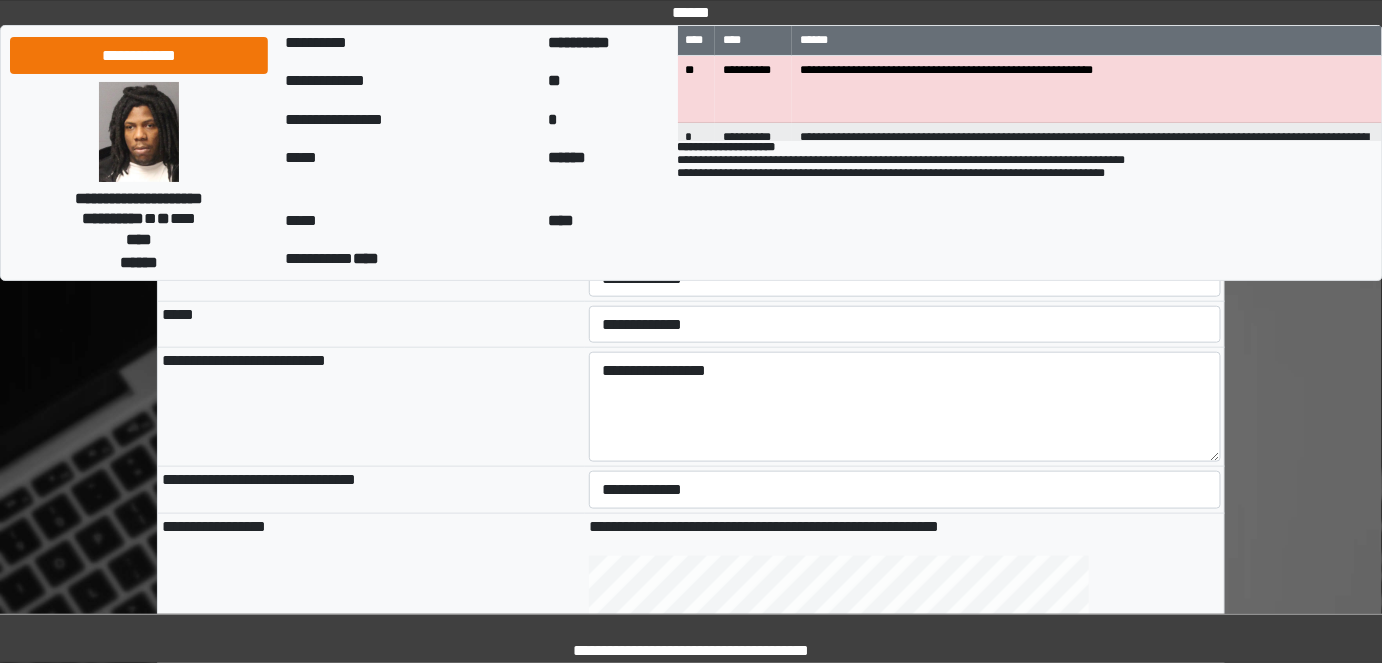 click on "**********" at bounding box center (371, 407) 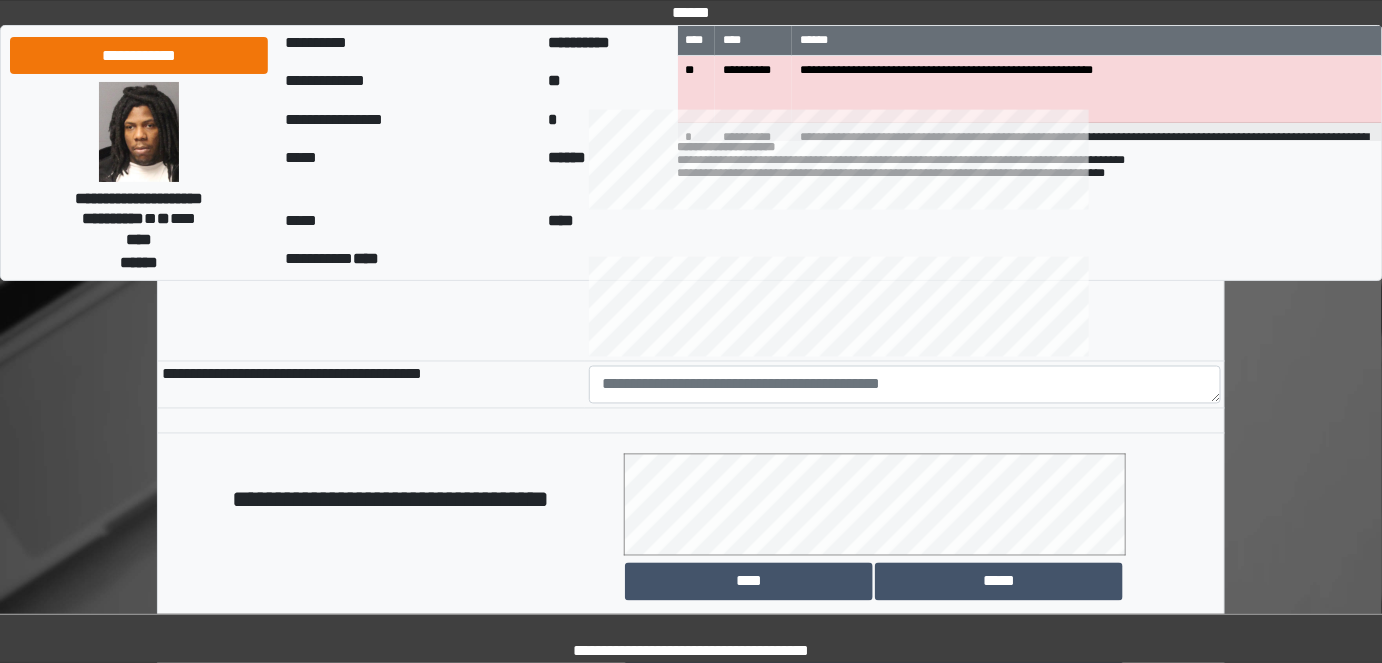 scroll, scrollTop: 855, scrollLeft: 0, axis: vertical 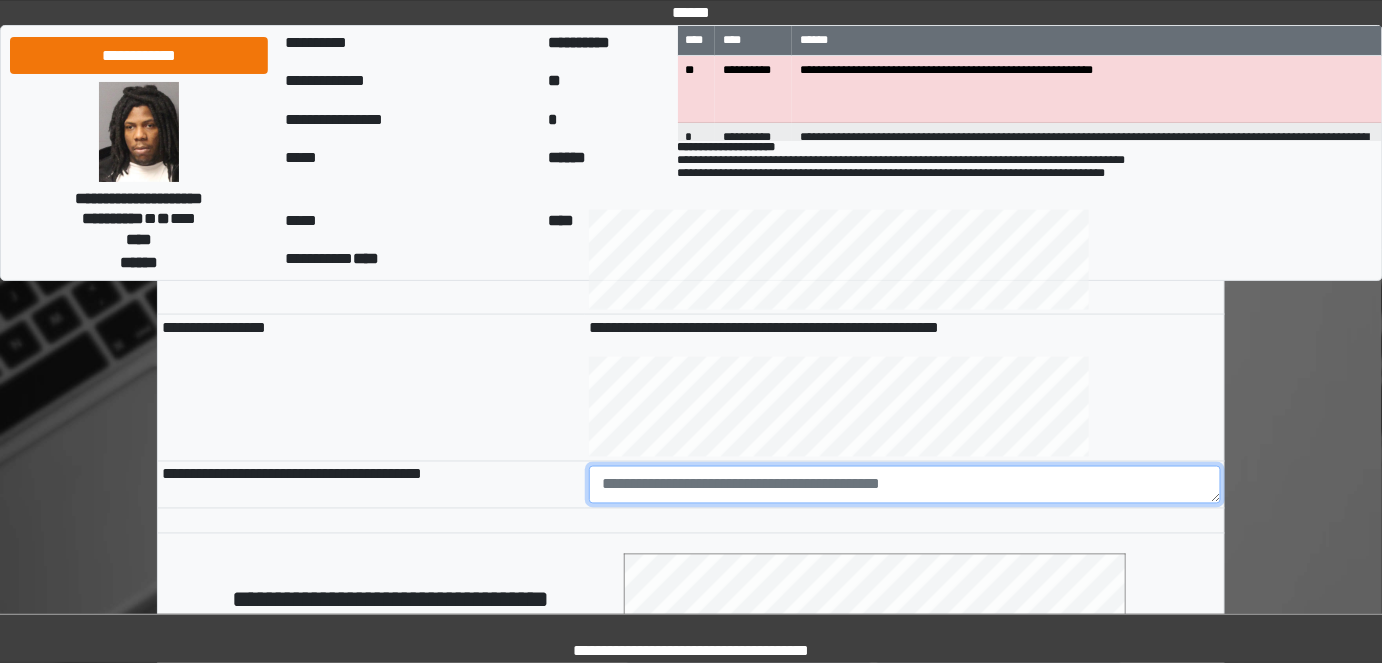 click at bounding box center [905, 485] 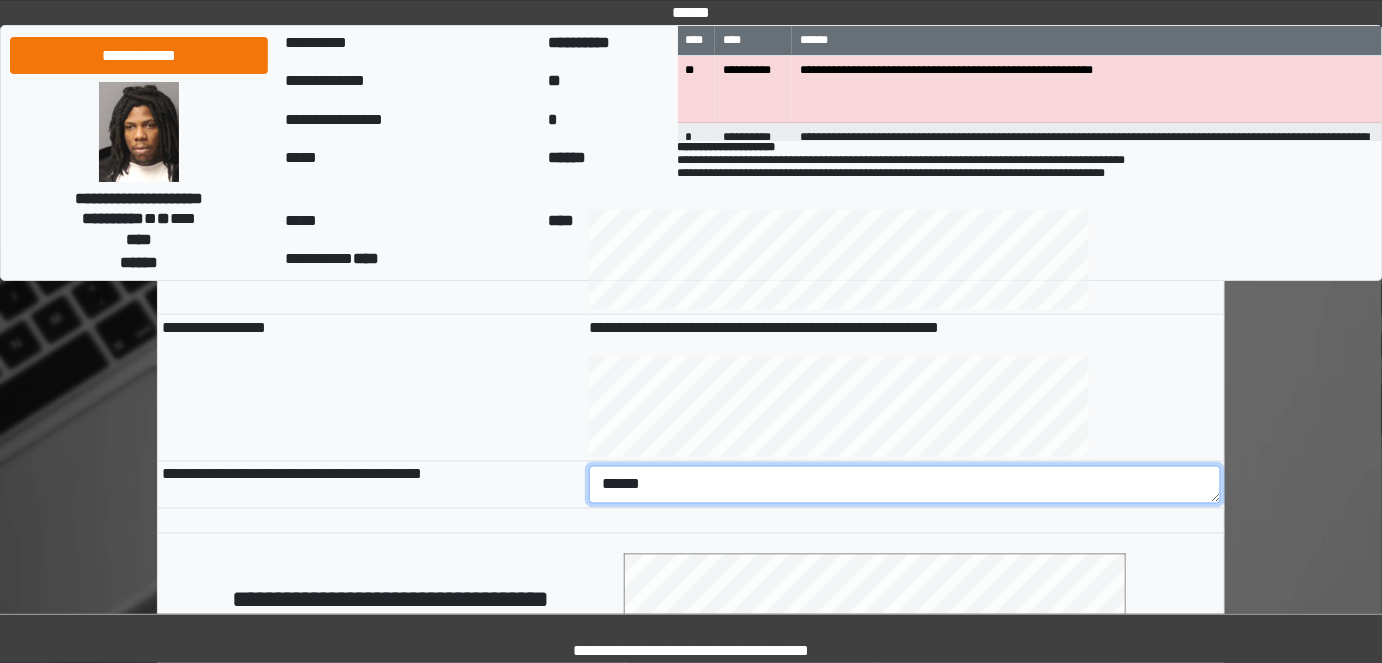 scroll, scrollTop: 1128, scrollLeft: 0, axis: vertical 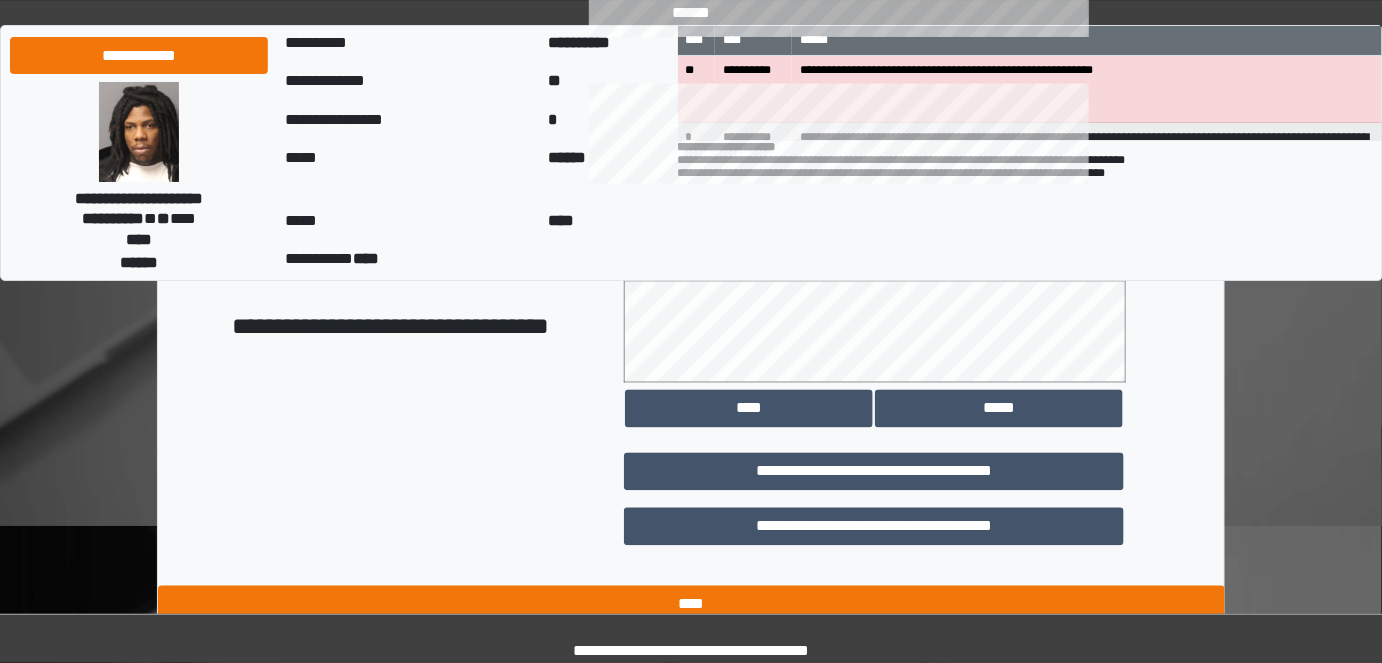 type on "*****" 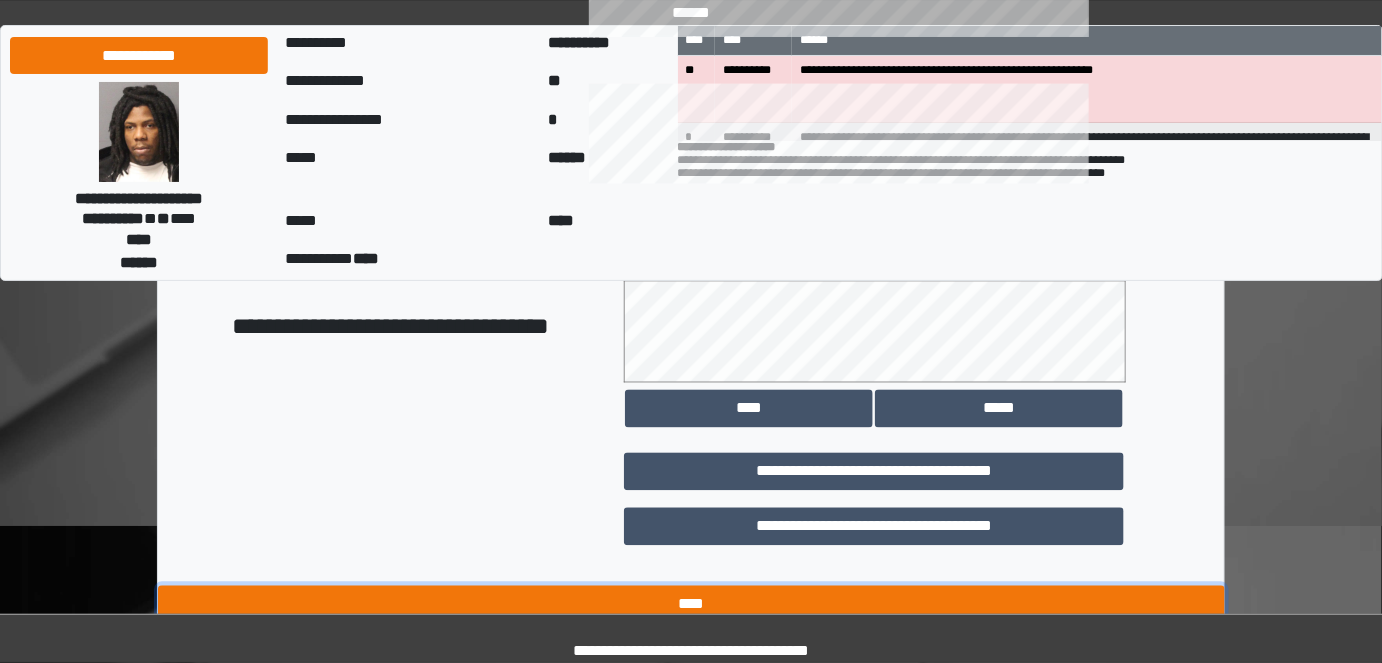 click on "****" at bounding box center [691, 605] 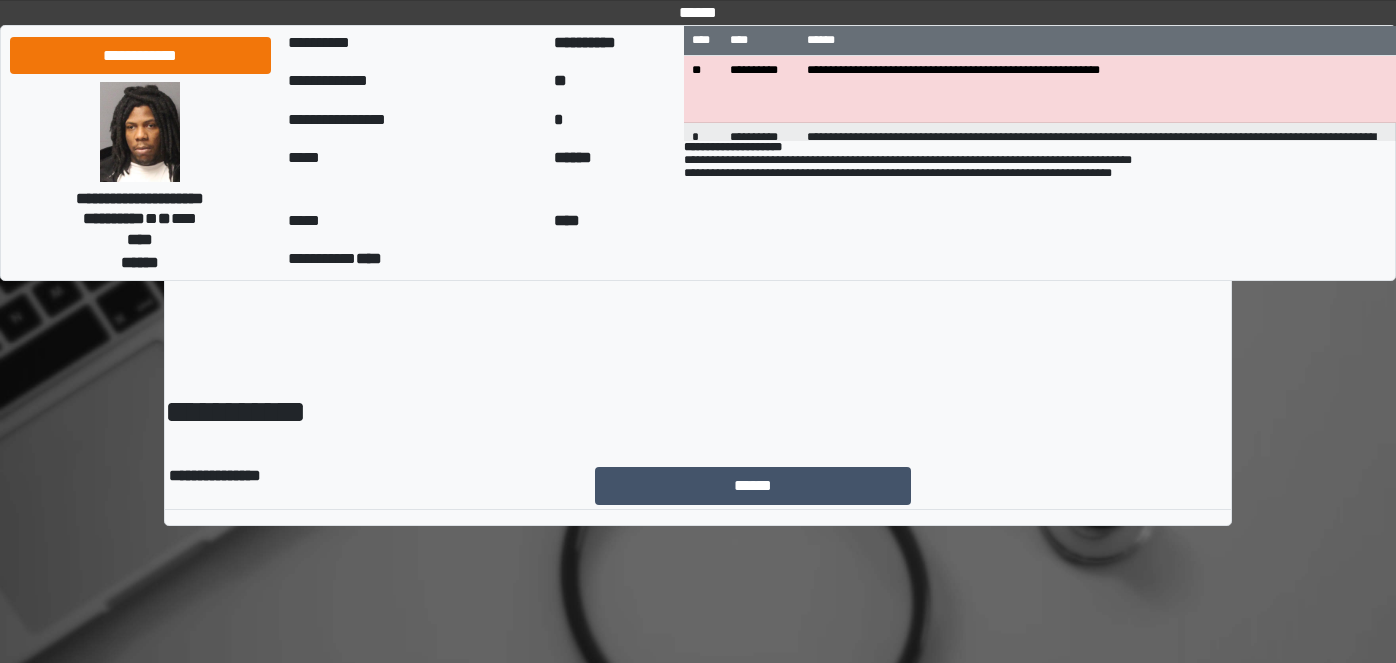 scroll, scrollTop: 0, scrollLeft: 0, axis: both 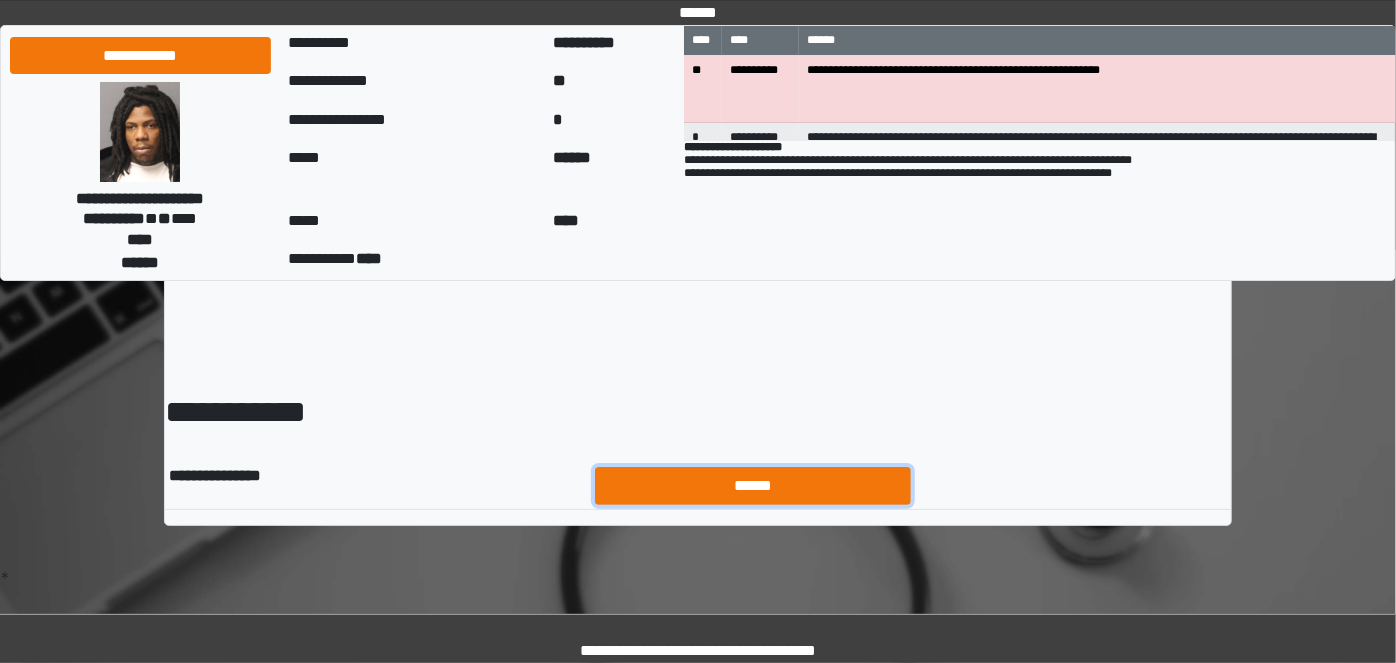 click on "******" at bounding box center [753, 485] 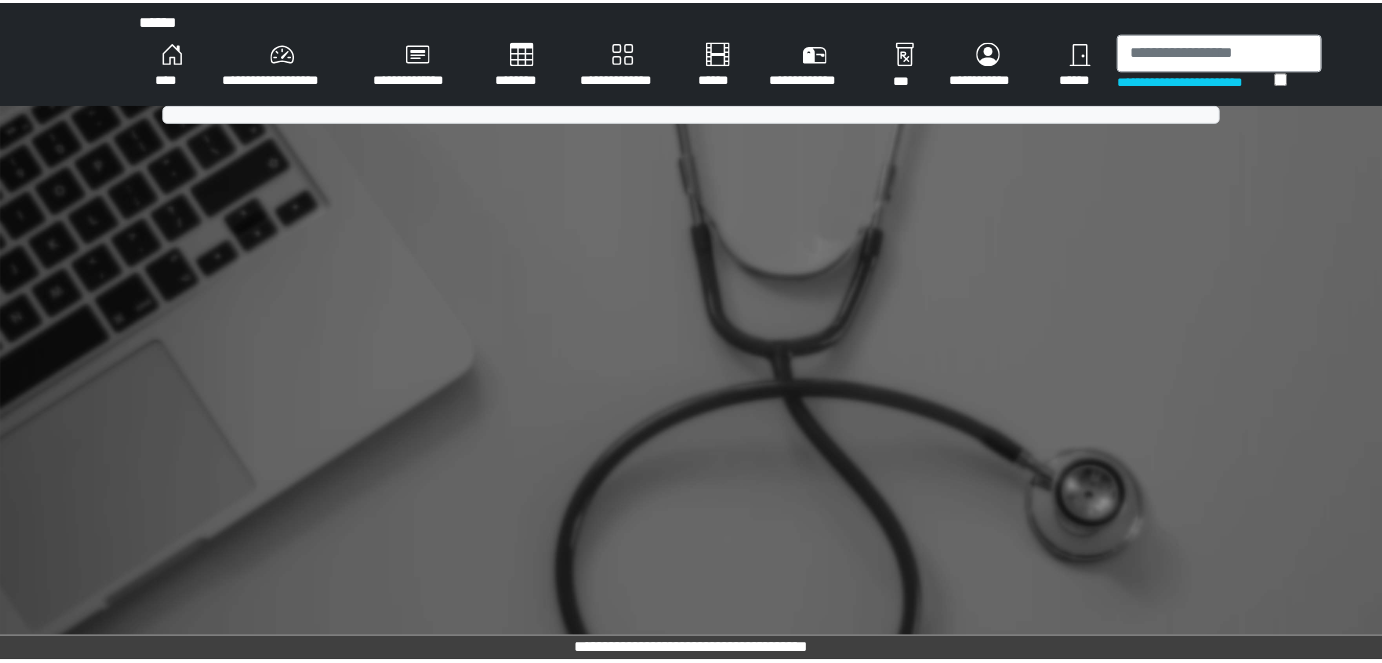 scroll, scrollTop: 0, scrollLeft: 0, axis: both 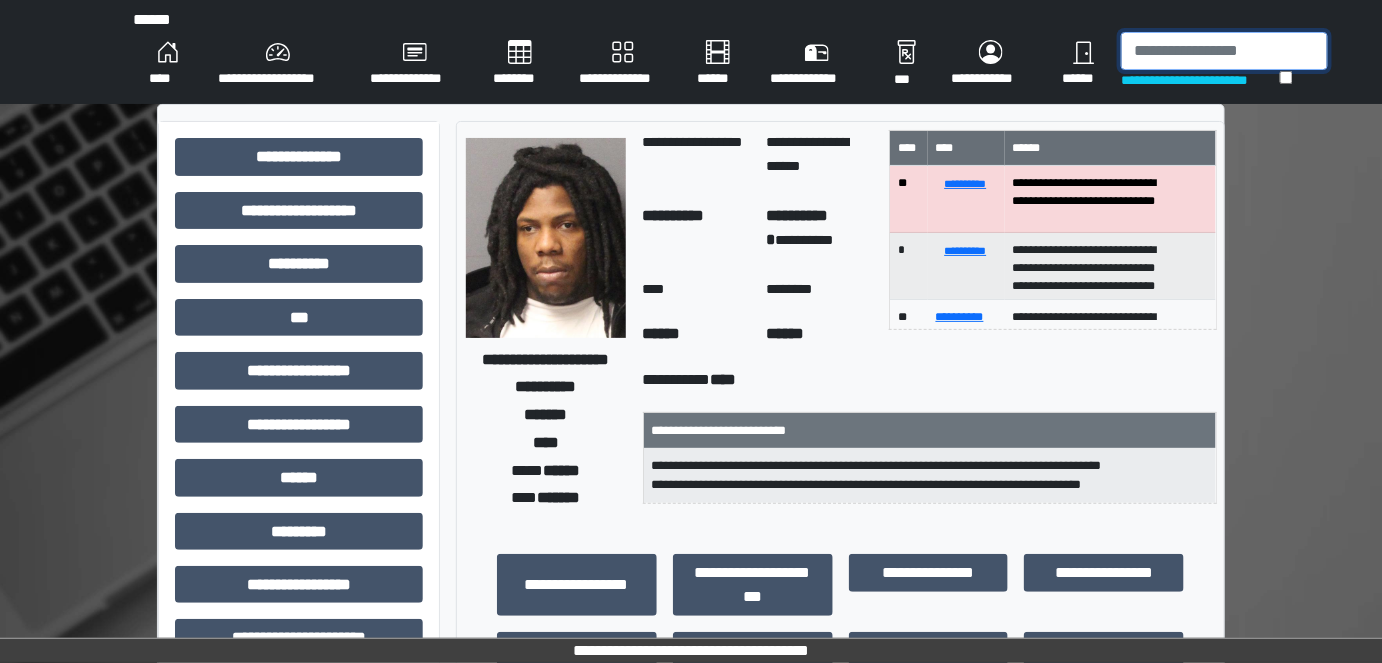 click at bounding box center [1224, 51] 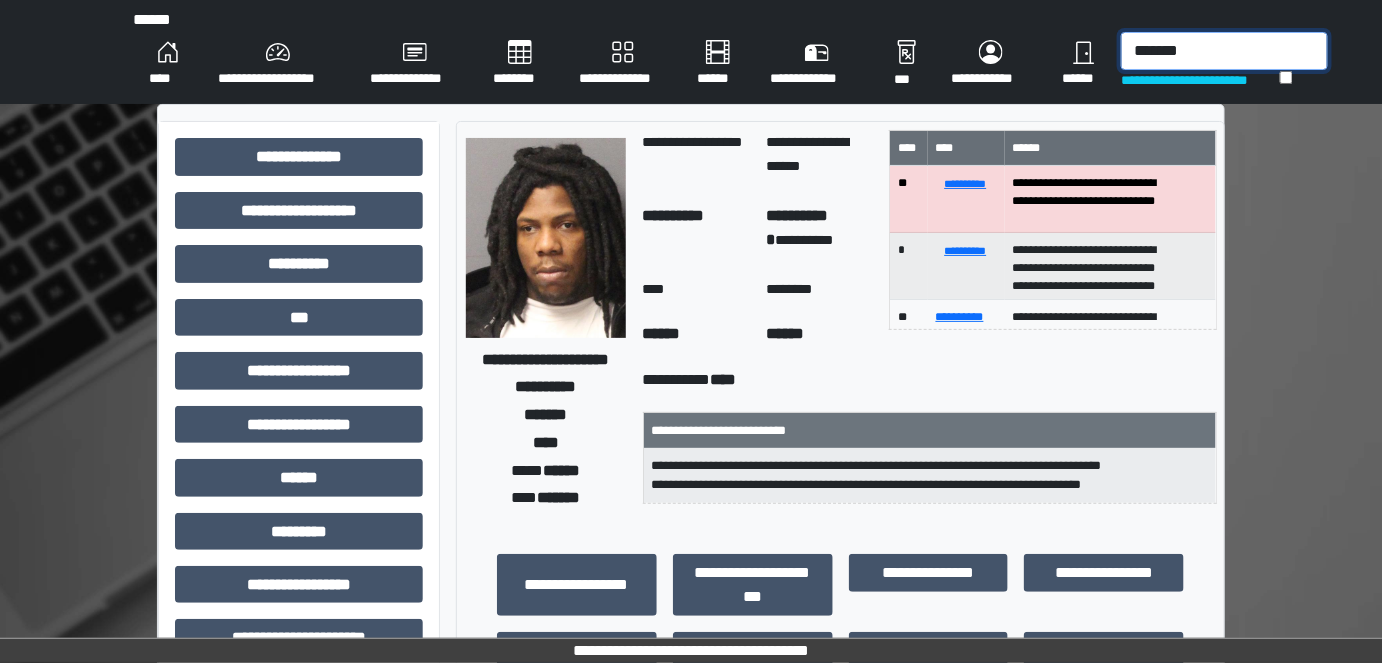 click on "*******" at bounding box center (1224, 51) 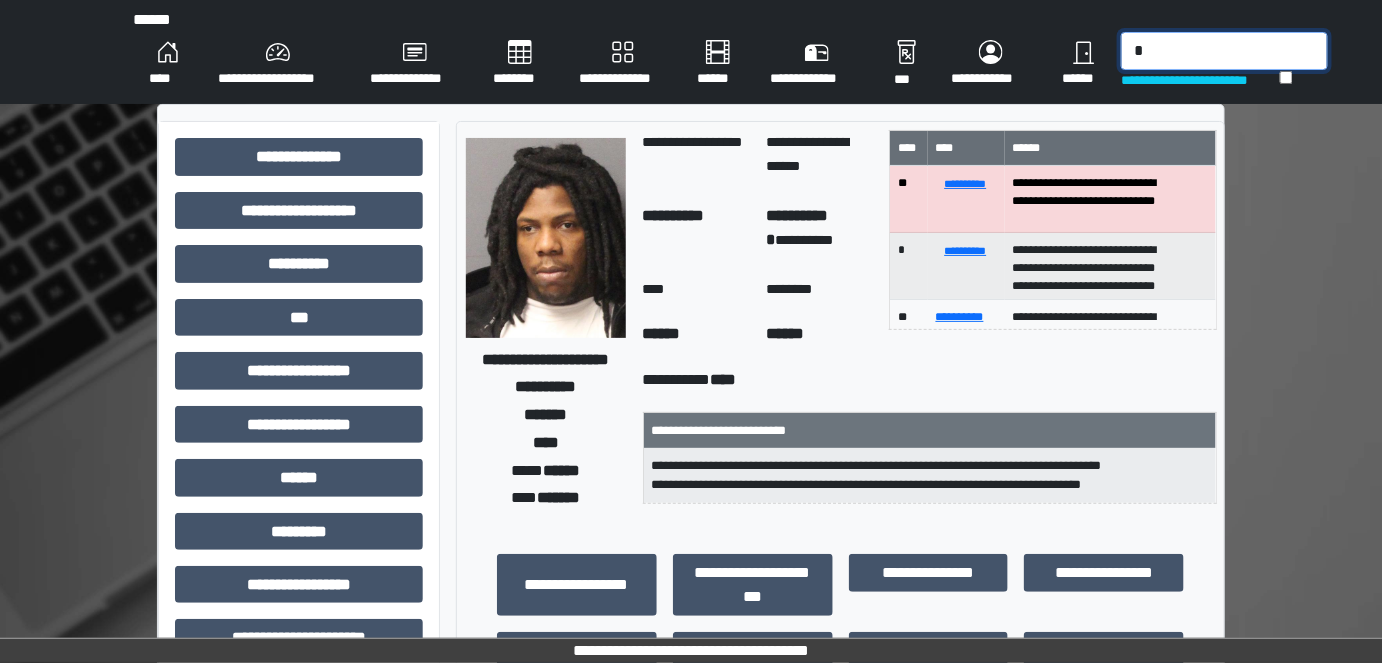 click on "*" at bounding box center (1224, 51) 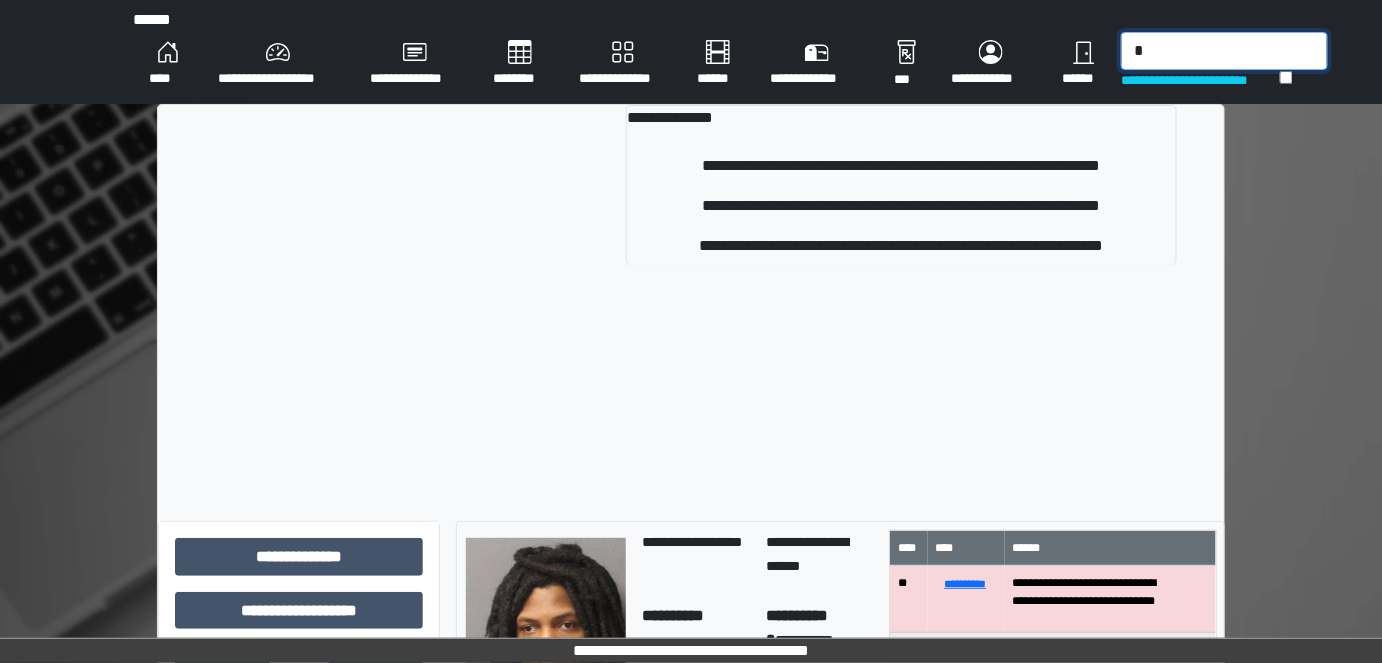 type on "*" 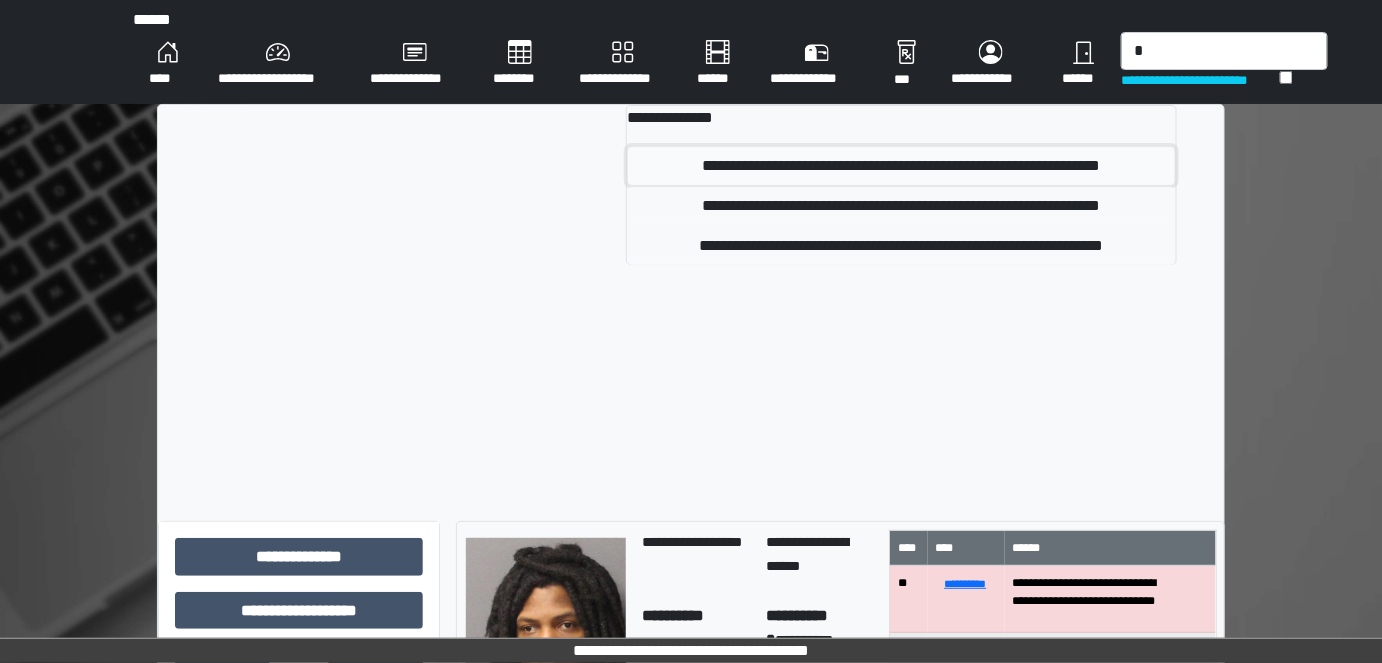 click on "**********" at bounding box center (901, 166) 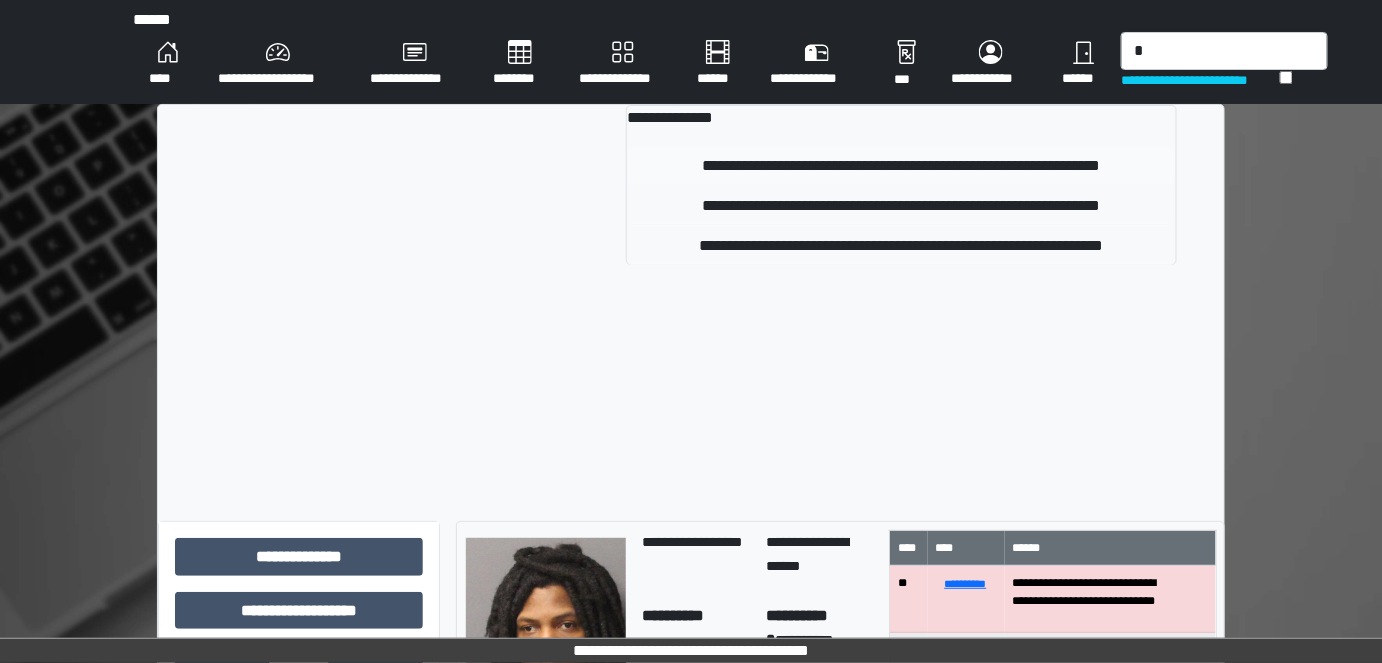 type 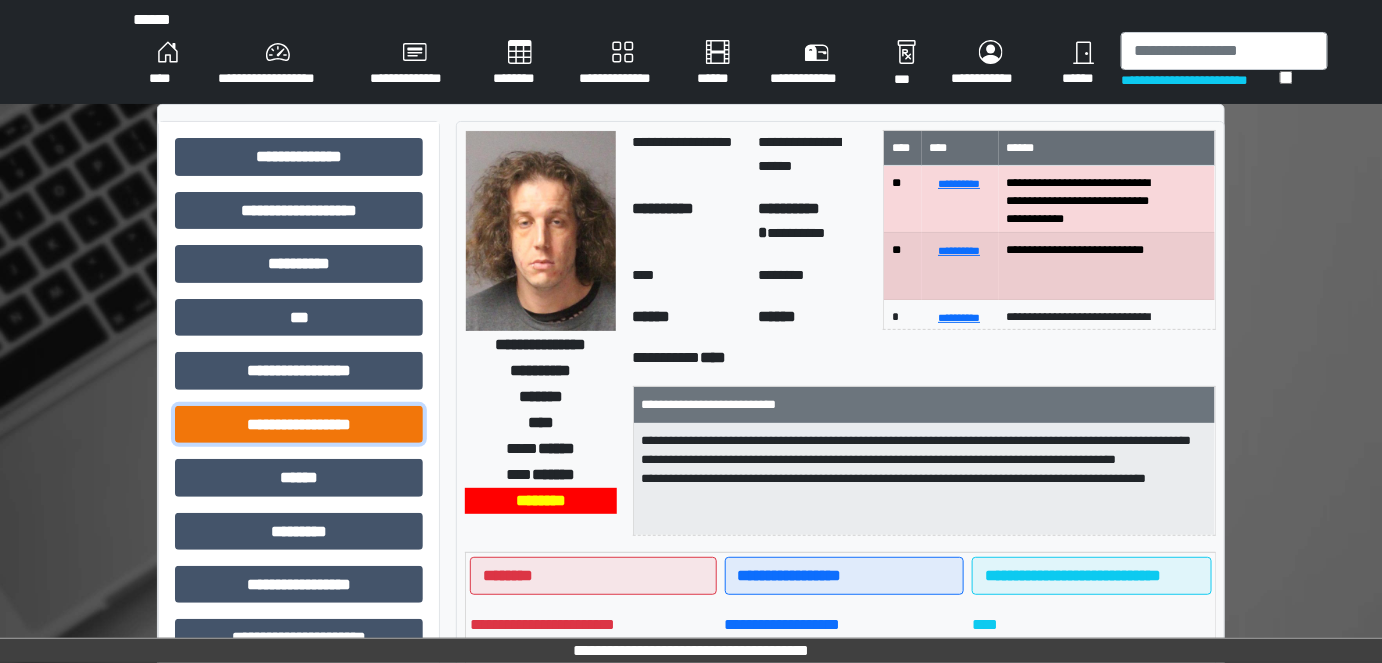 click on "**********" at bounding box center (299, 424) 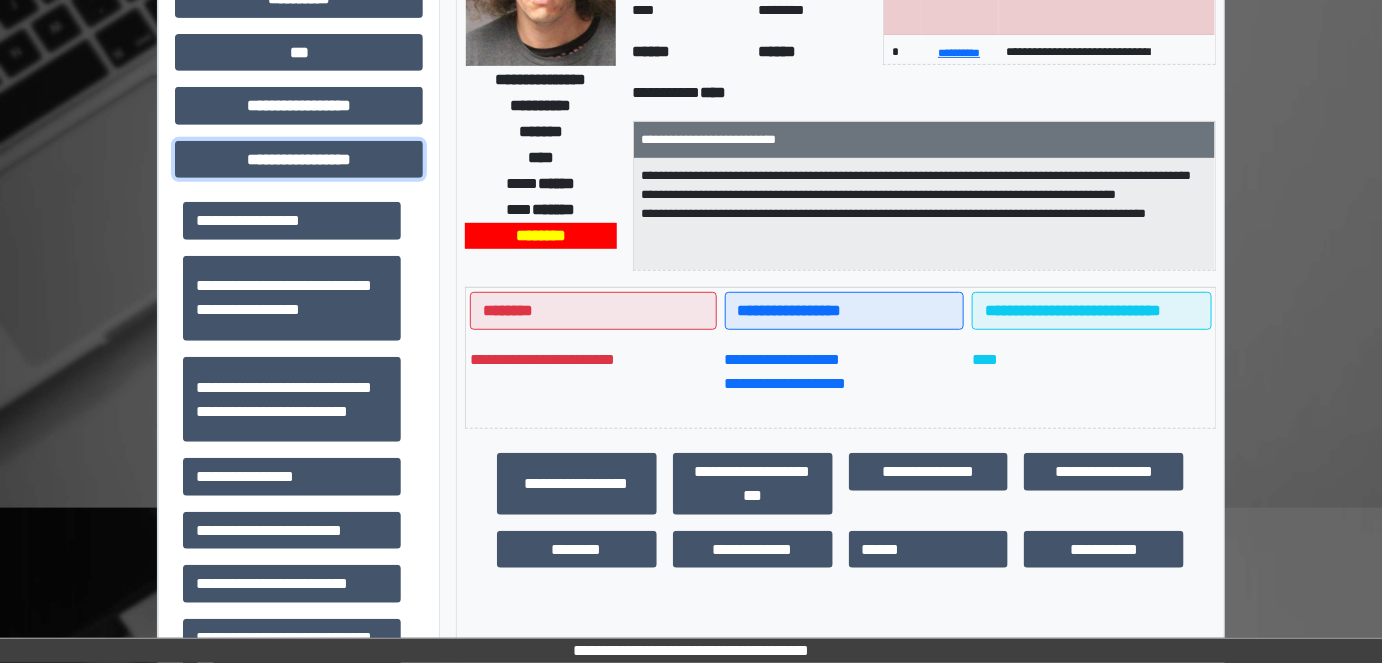 scroll, scrollTop: 272, scrollLeft: 0, axis: vertical 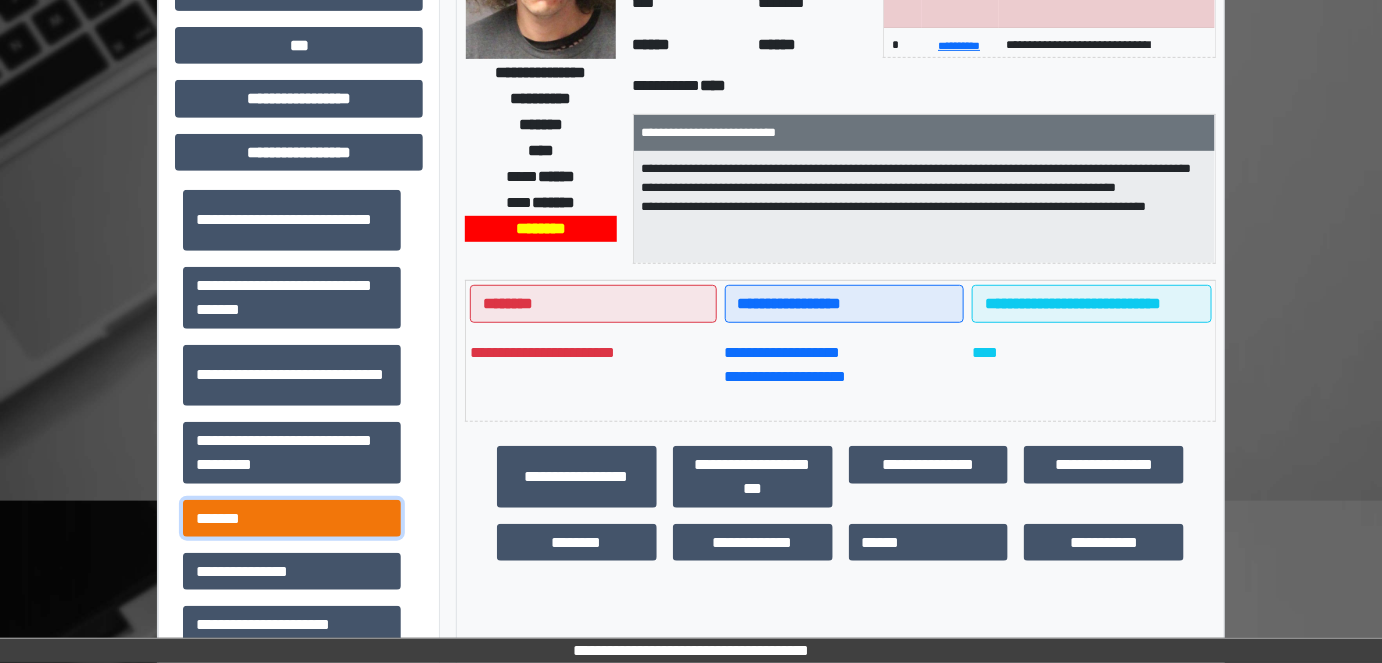 click on "*******" at bounding box center [292, 518] 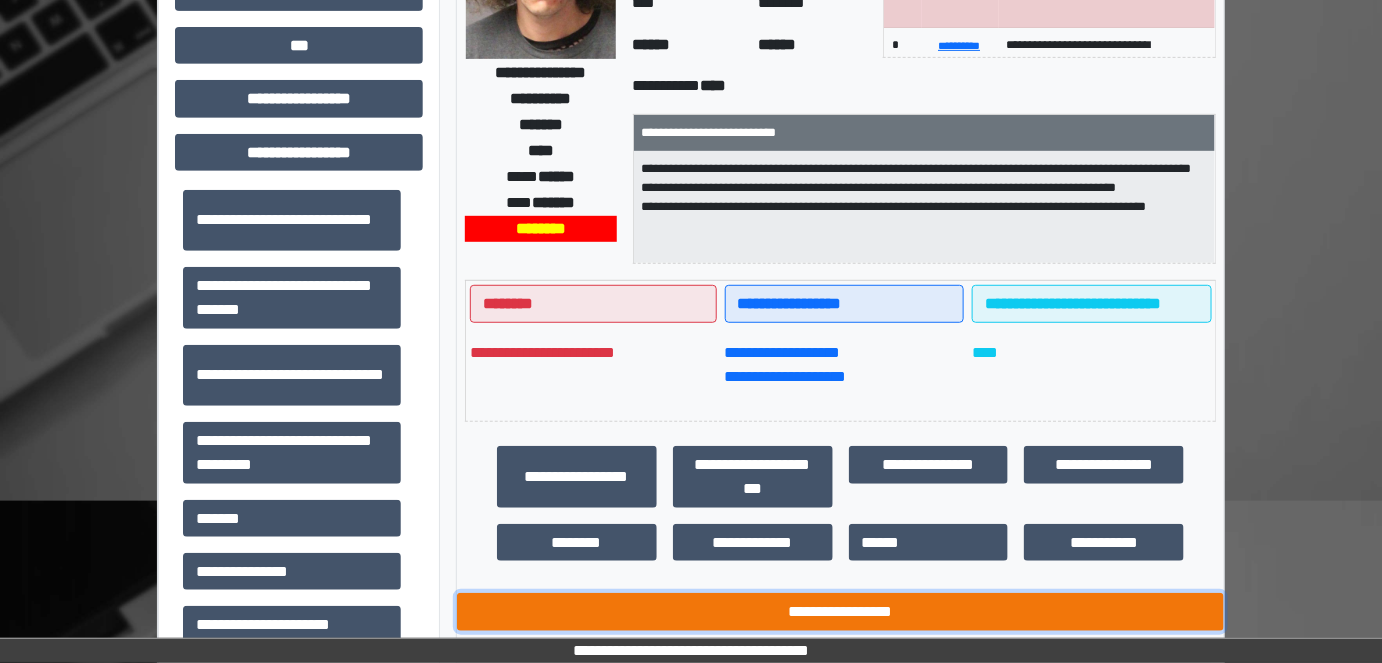 click on "**********" at bounding box center (841, 611) 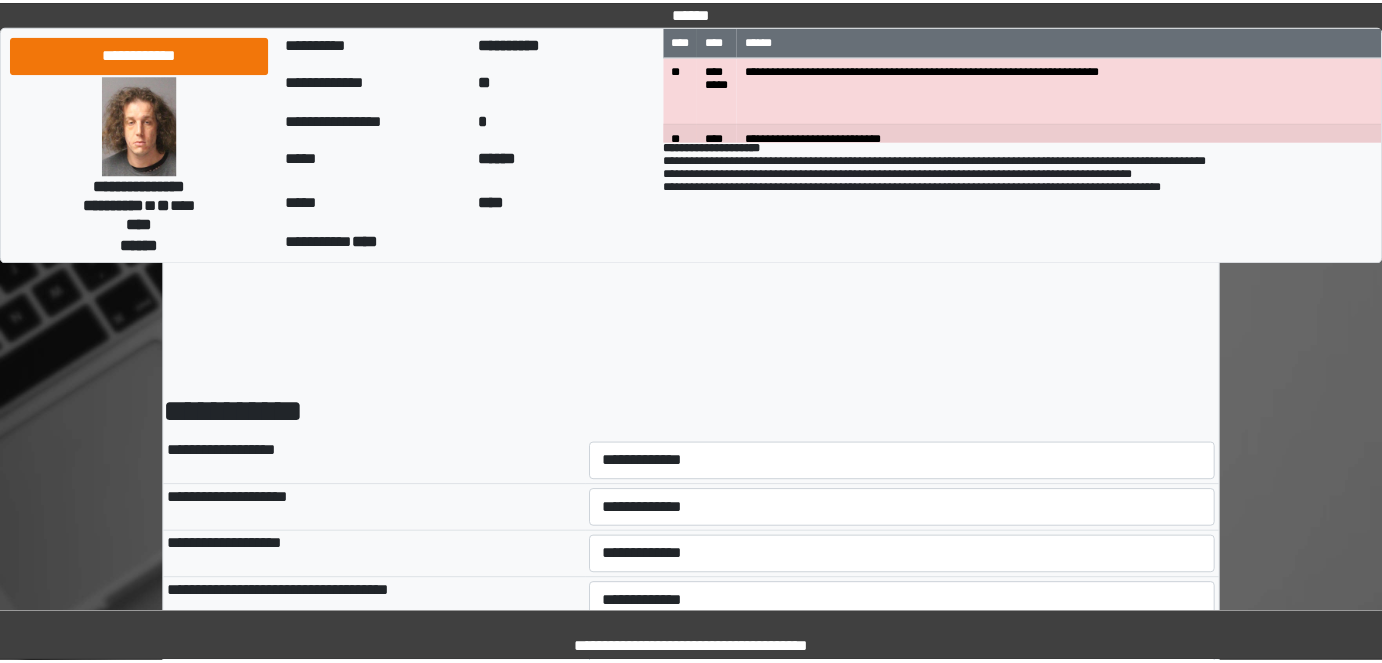 scroll, scrollTop: 0, scrollLeft: 0, axis: both 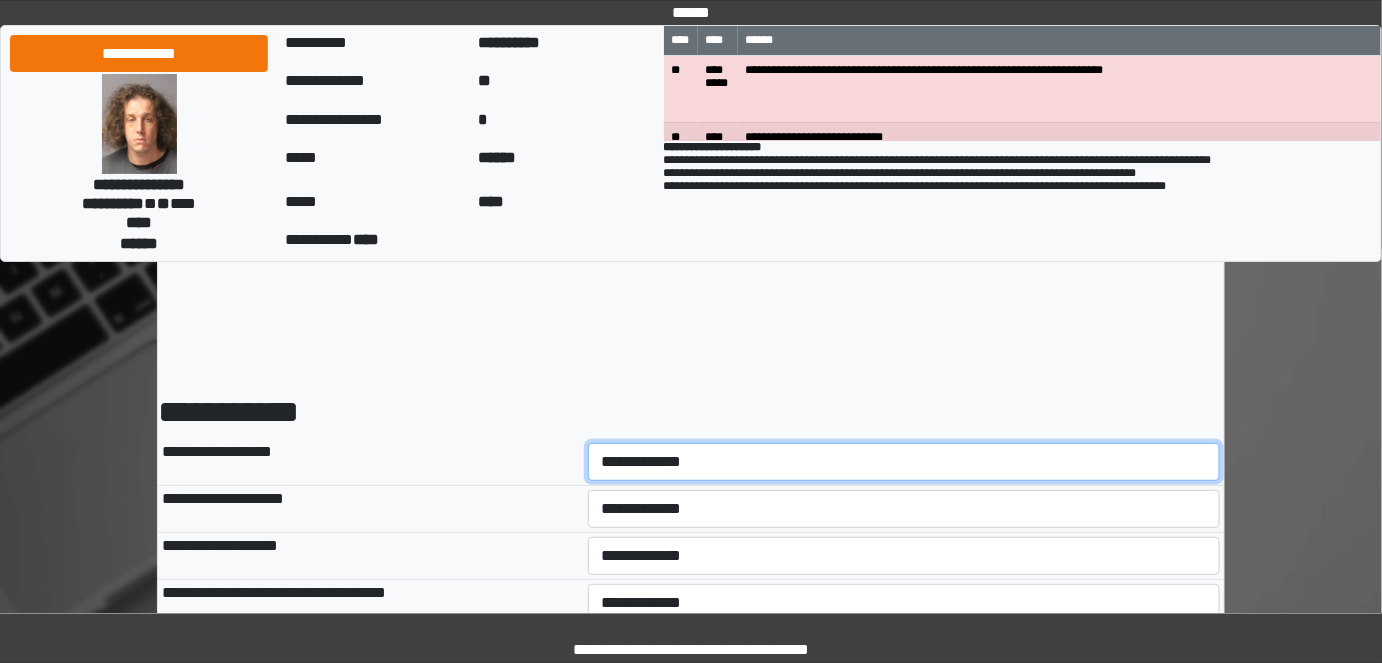 click on "**********" at bounding box center [904, 462] 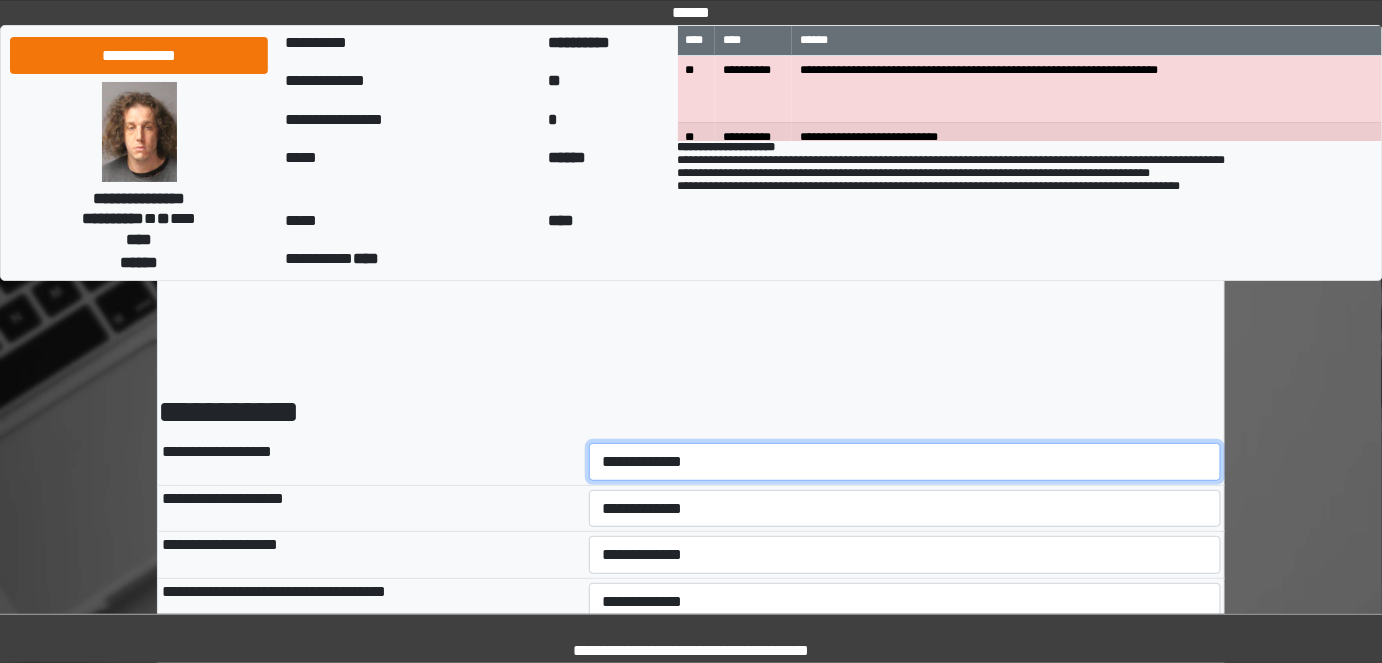 click on "**********" at bounding box center (905, 461) 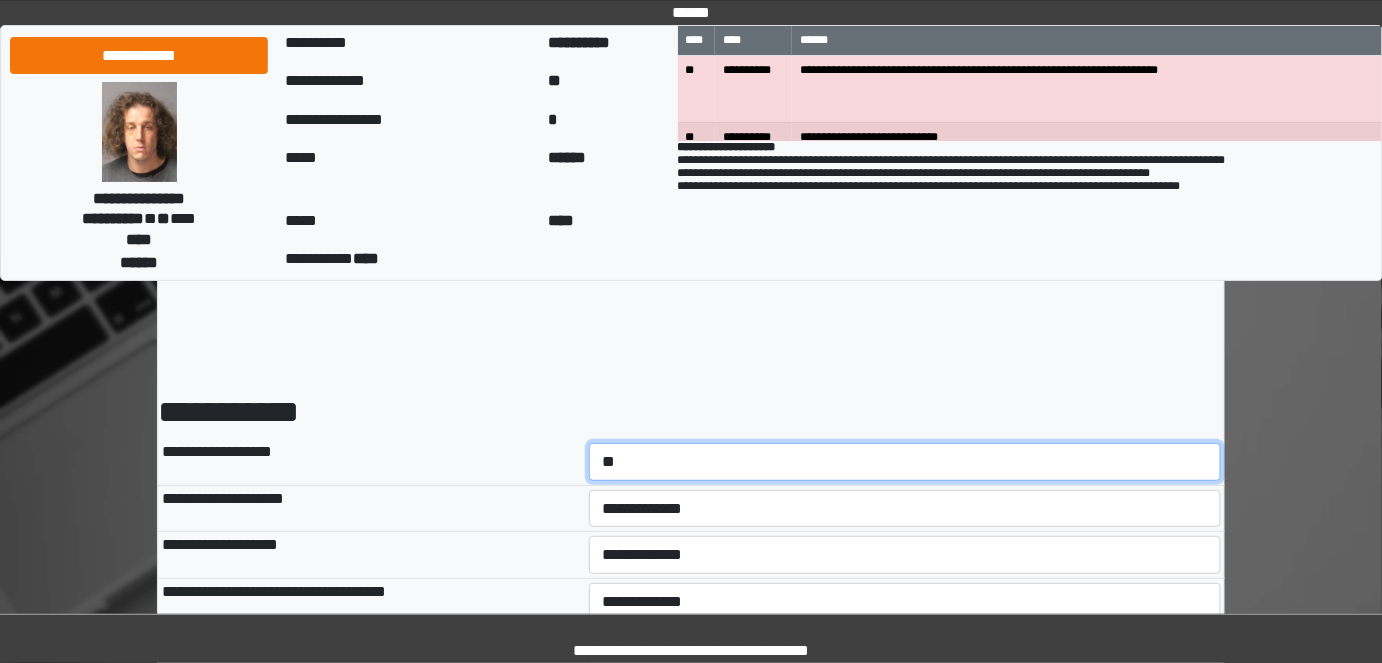 click on "**********" at bounding box center (905, 461) 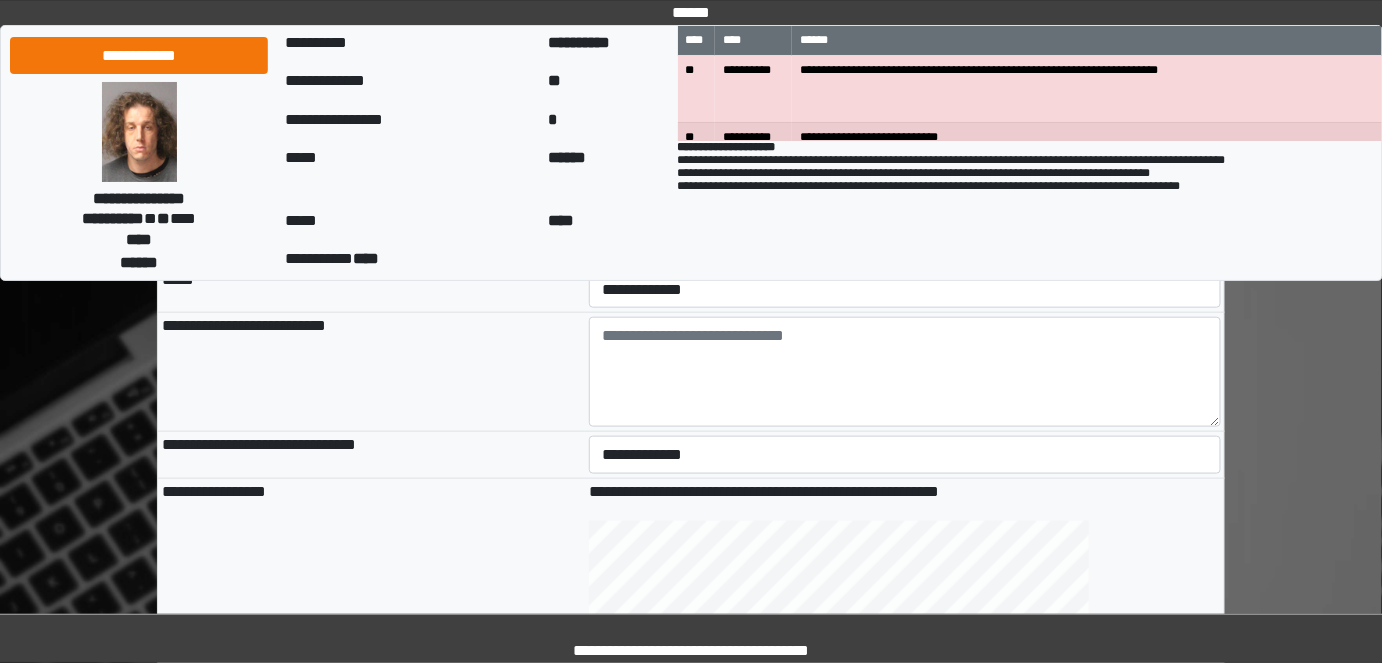 scroll, scrollTop: 454, scrollLeft: 0, axis: vertical 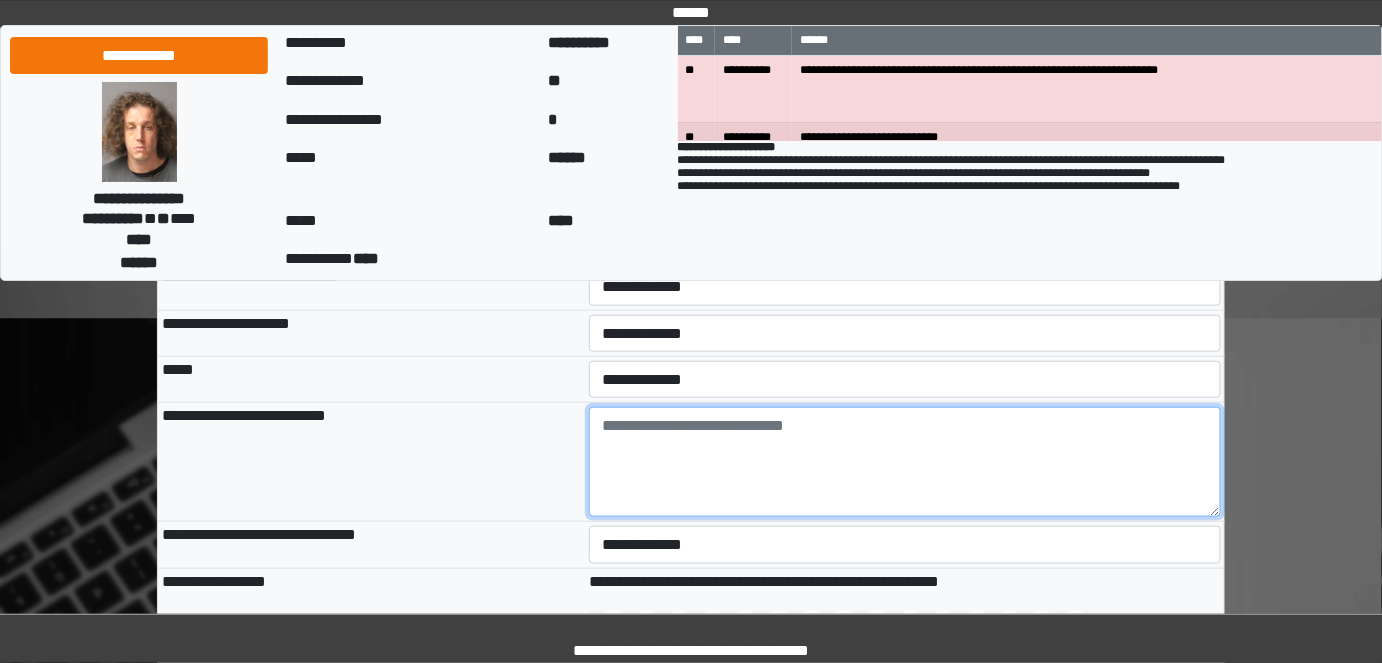 click at bounding box center [905, 462] 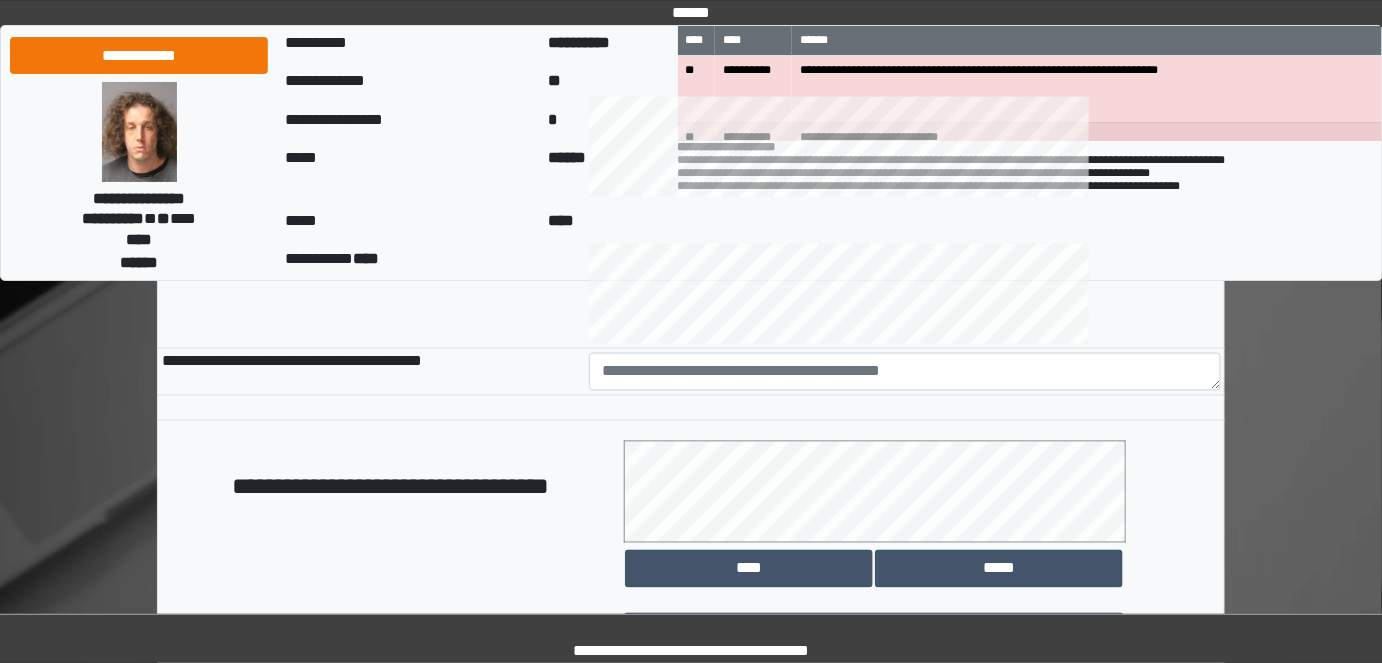 scroll, scrollTop: 1000, scrollLeft: 0, axis: vertical 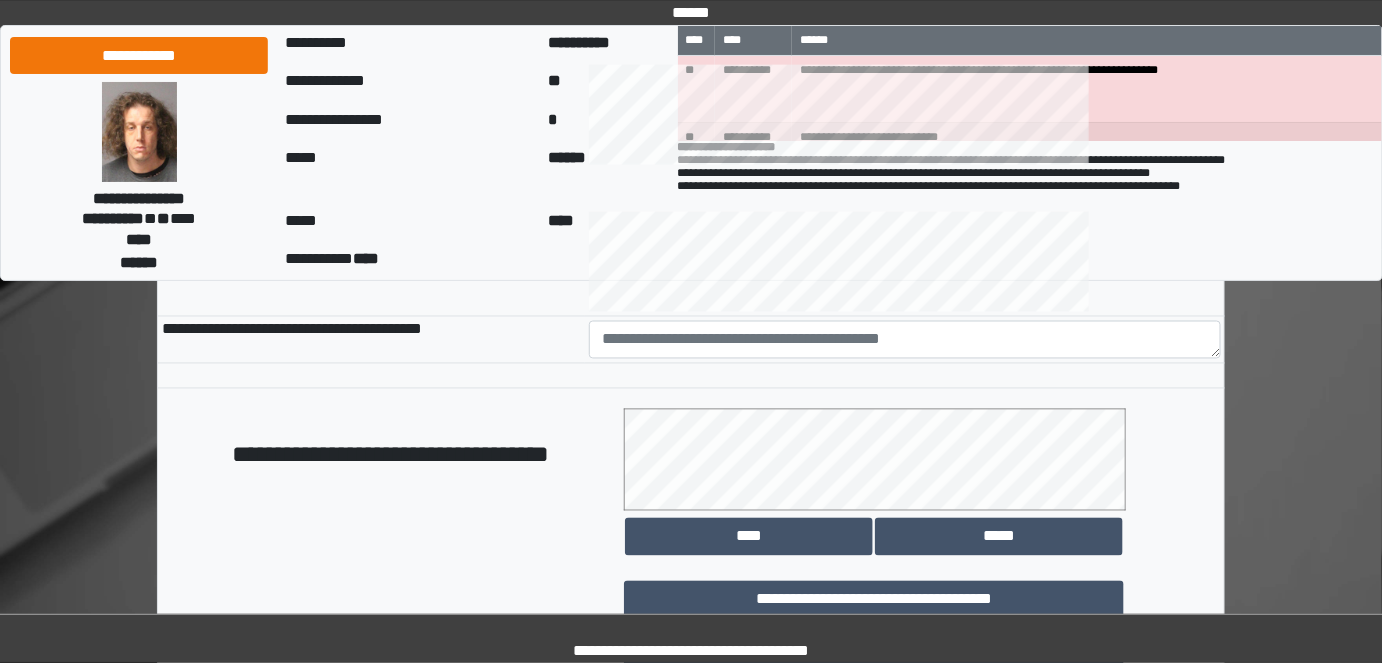 type on "**********" 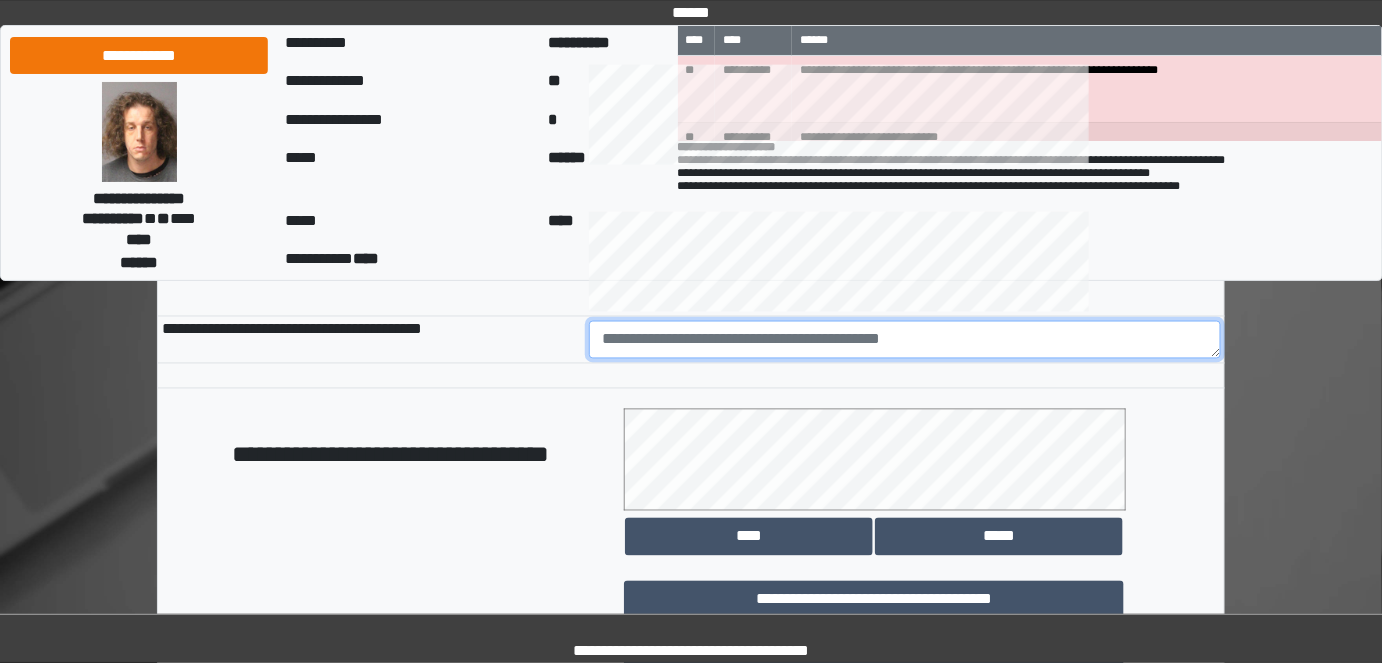 click at bounding box center (905, 340) 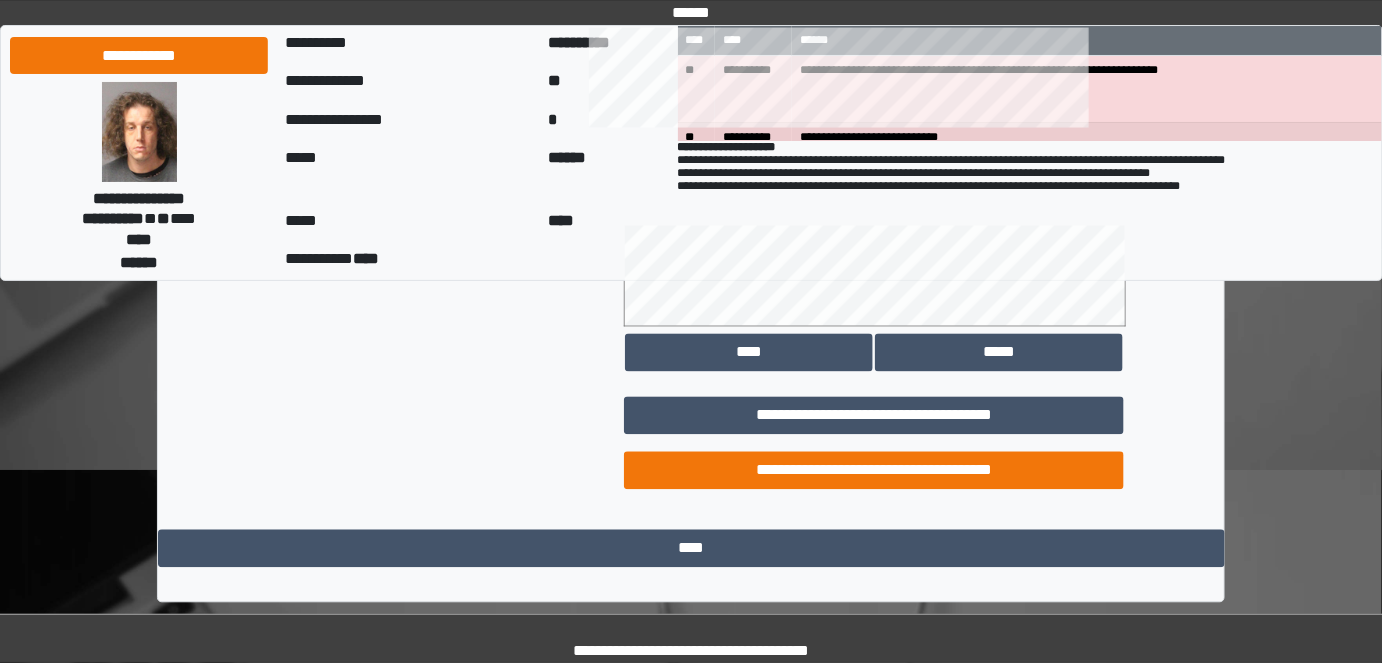 scroll, scrollTop: 1187, scrollLeft: 0, axis: vertical 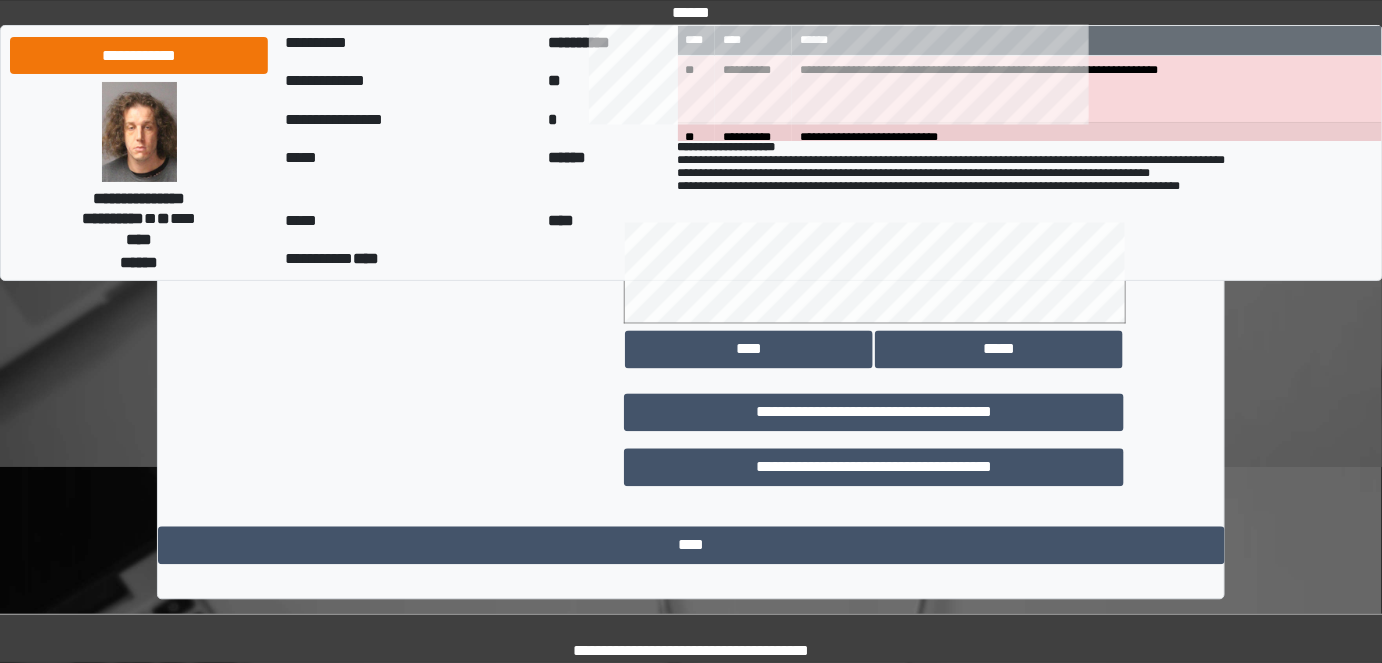 type on "*********" 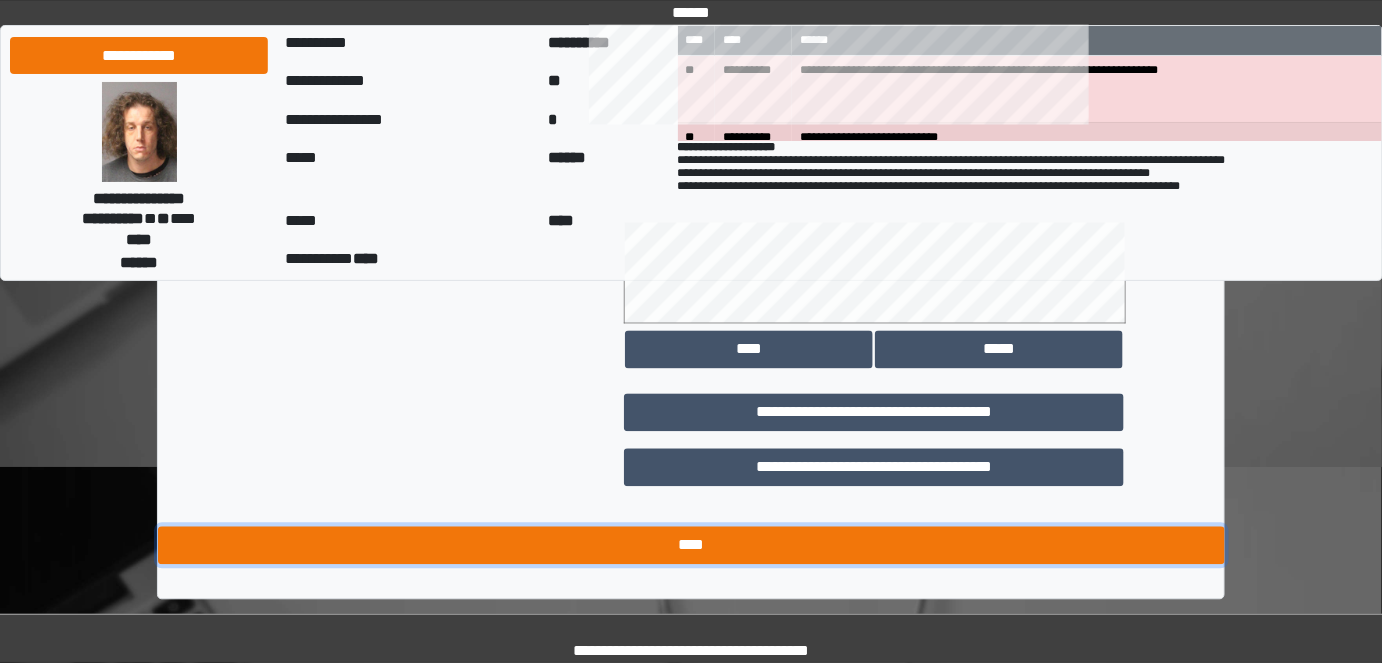 click on "****" at bounding box center [691, 546] 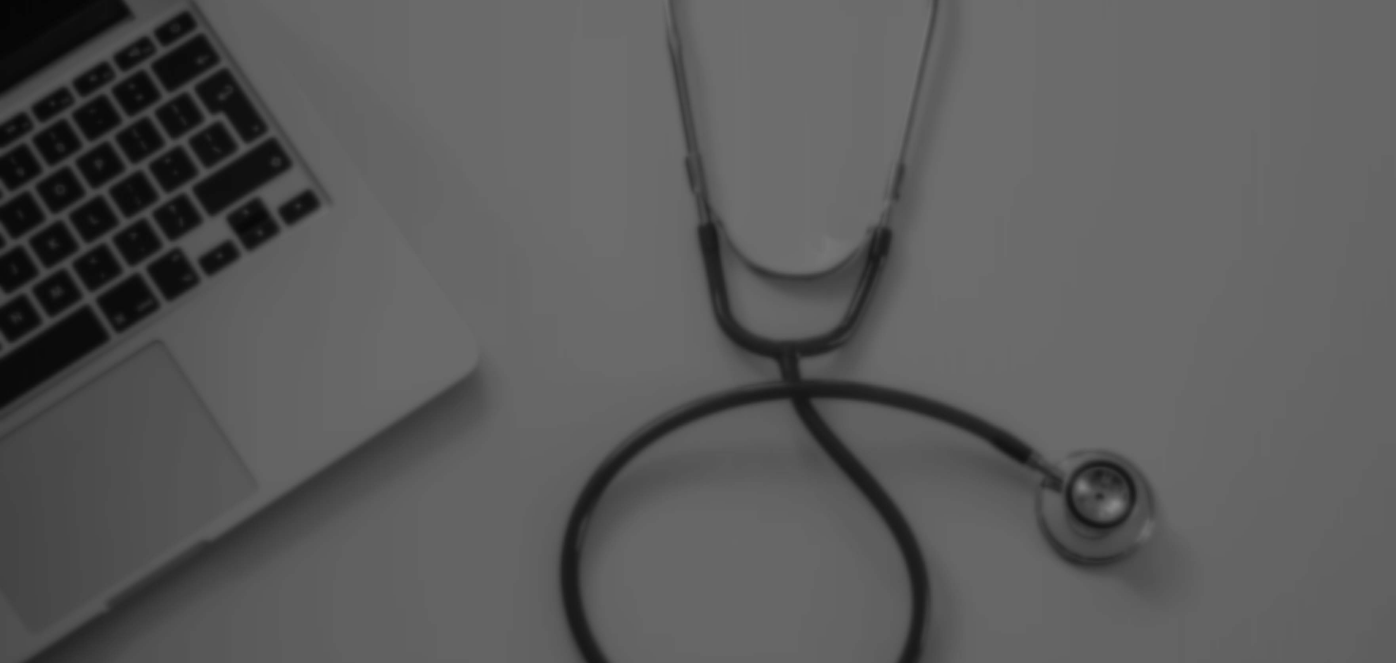 scroll, scrollTop: 0, scrollLeft: 0, axis: both 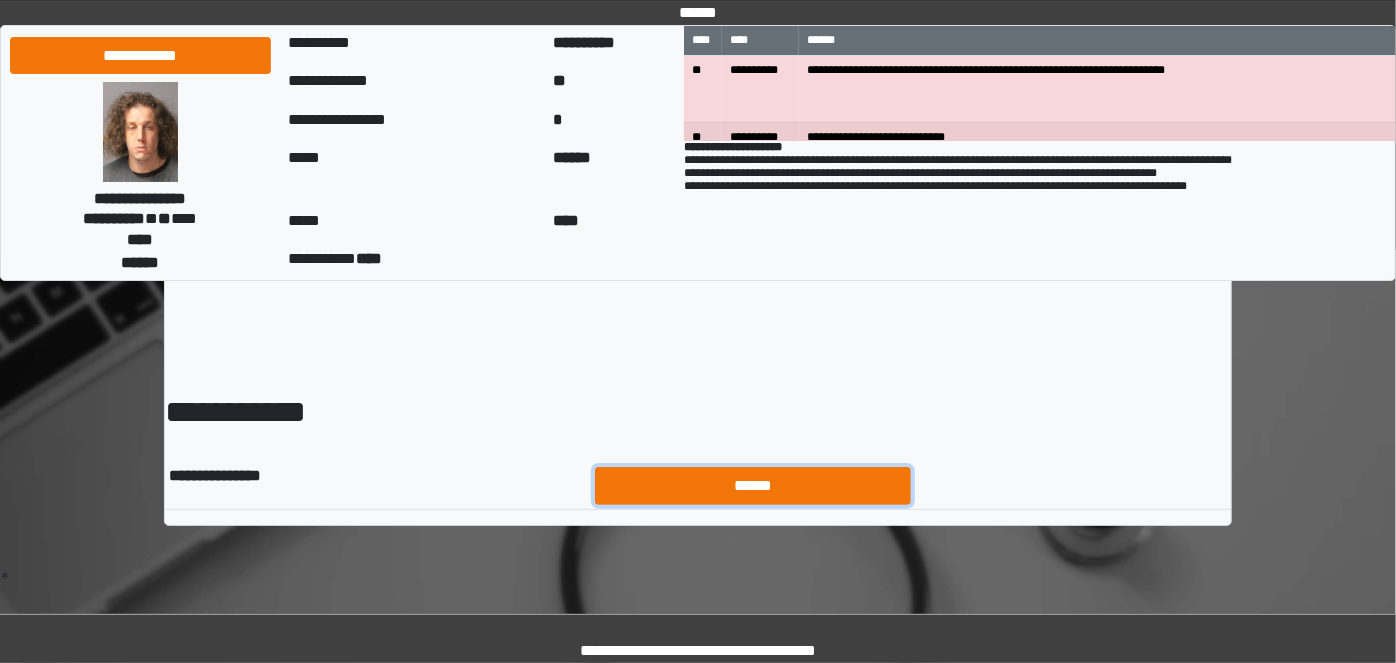 click on "******" at bounding box center (753, 485) 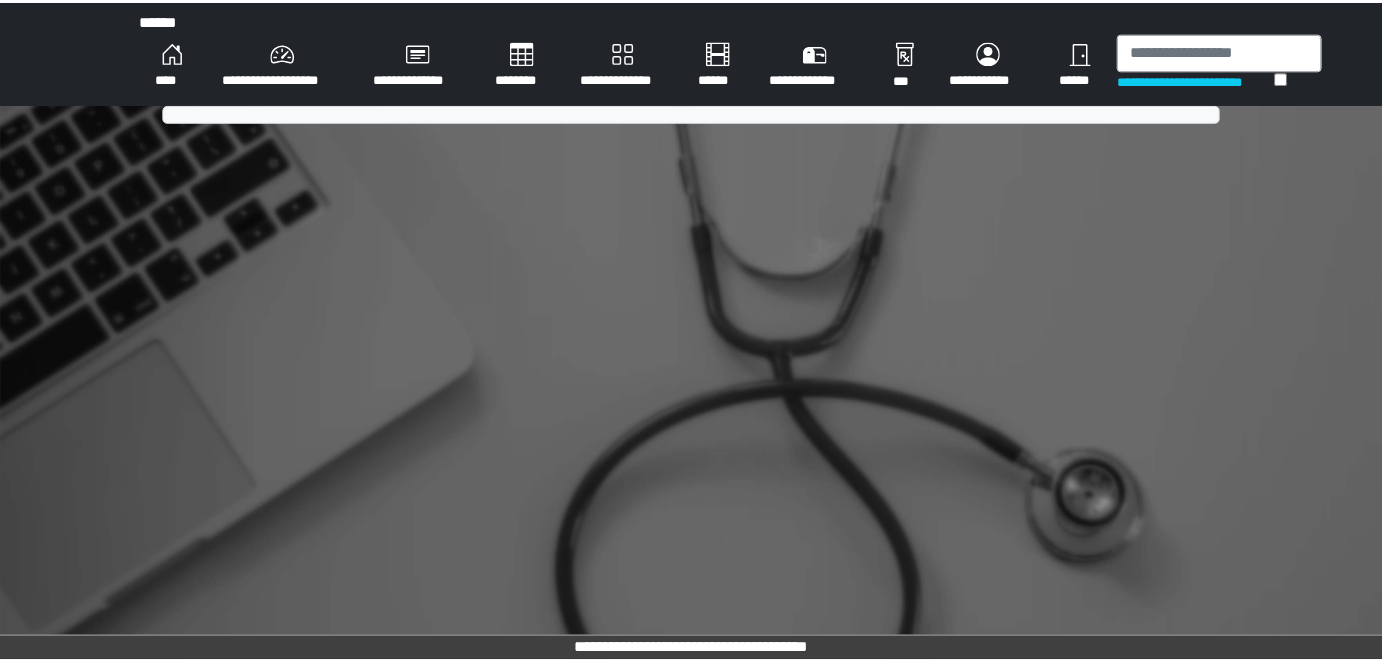 scroll, scrollTop: 0, scrollLeft: 0, axis: both 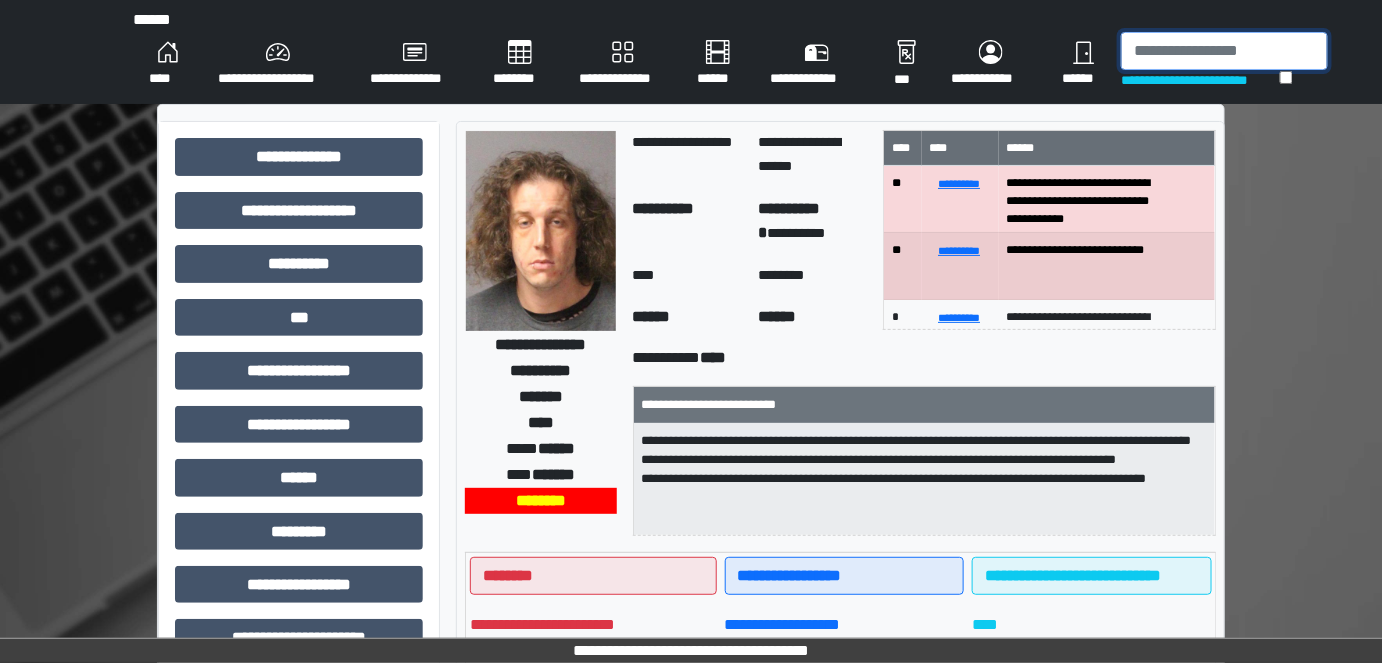 click at bounding box center (1224, 51) 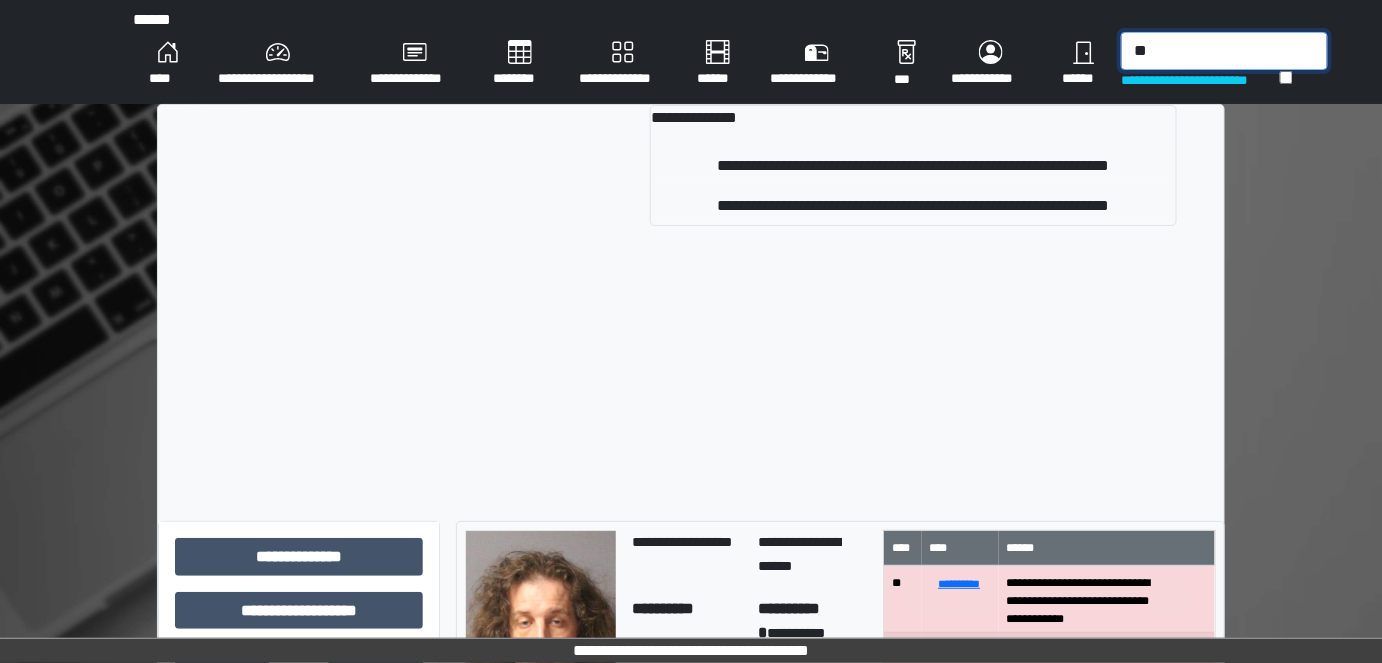 type on "*" 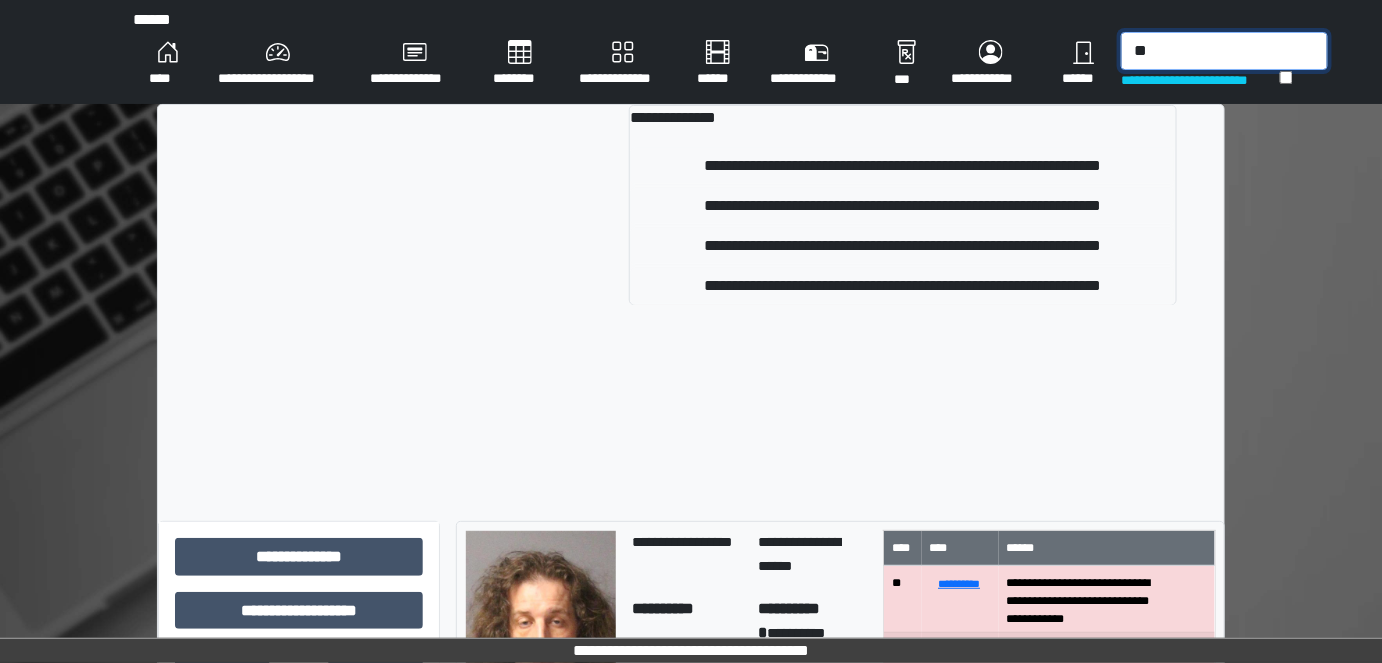 type on "*" 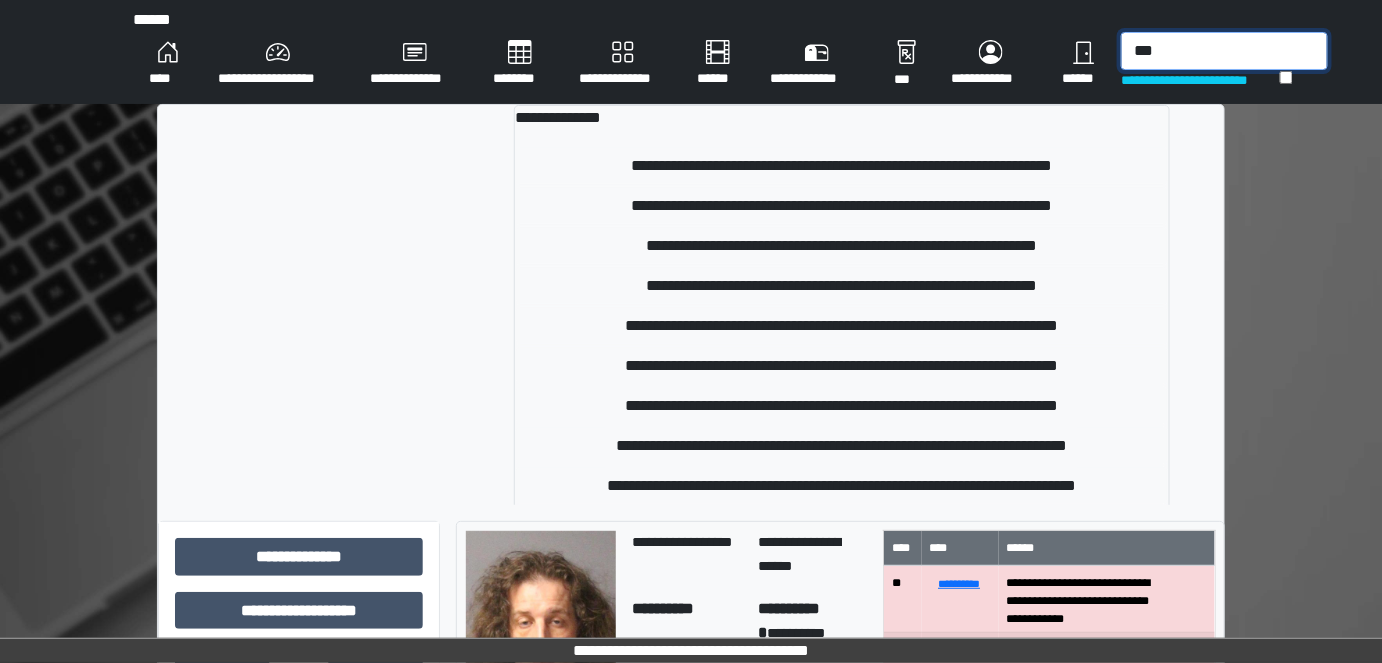 type on "***" 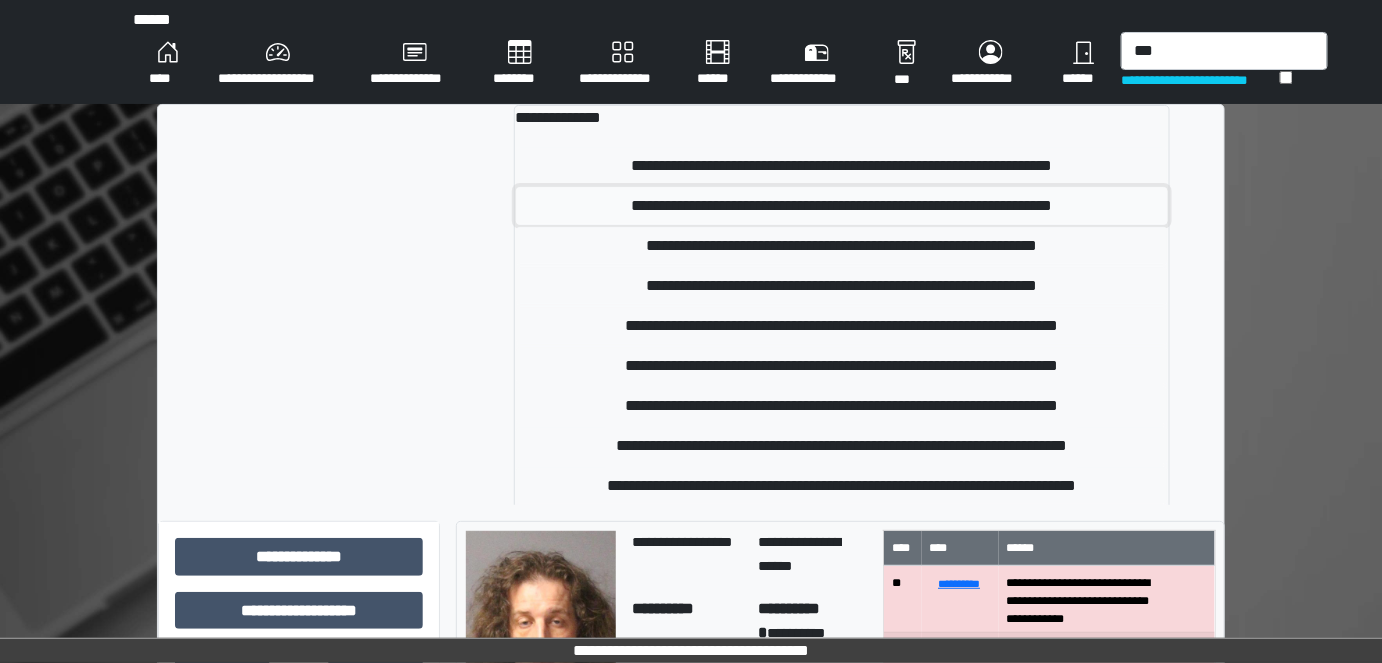 click on "**********" at bounding box center [842, 206] 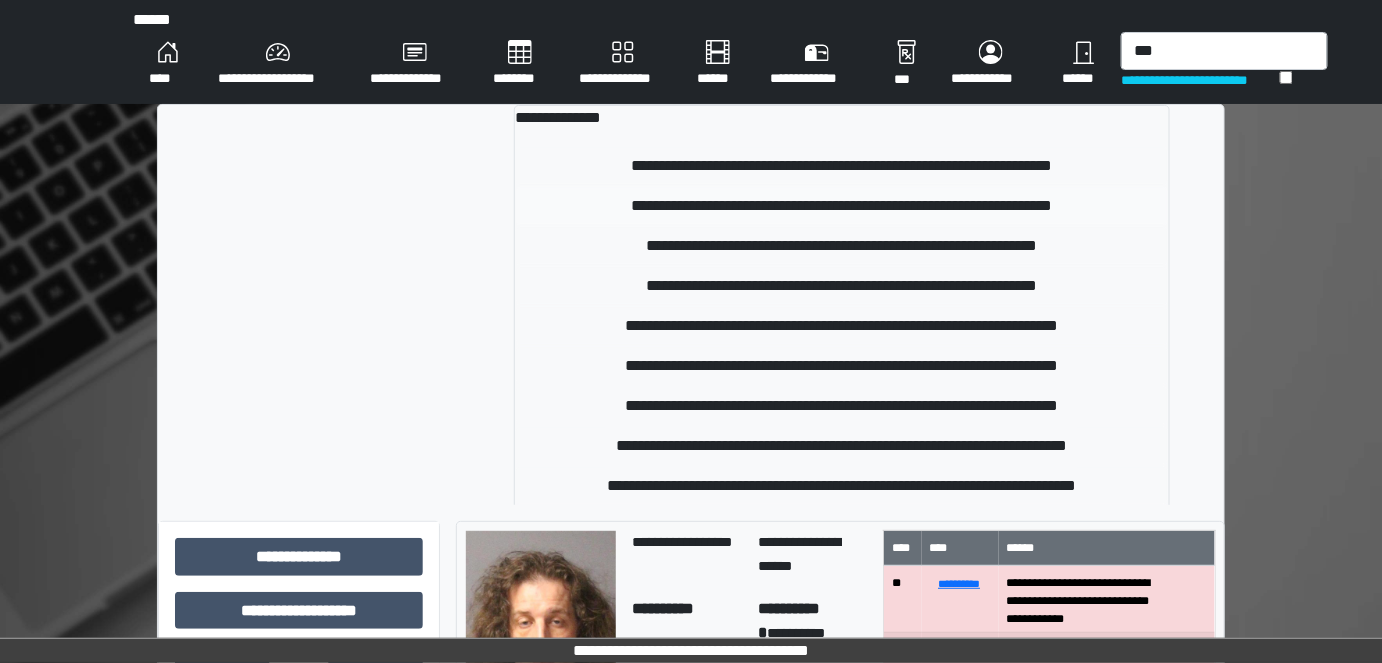 type 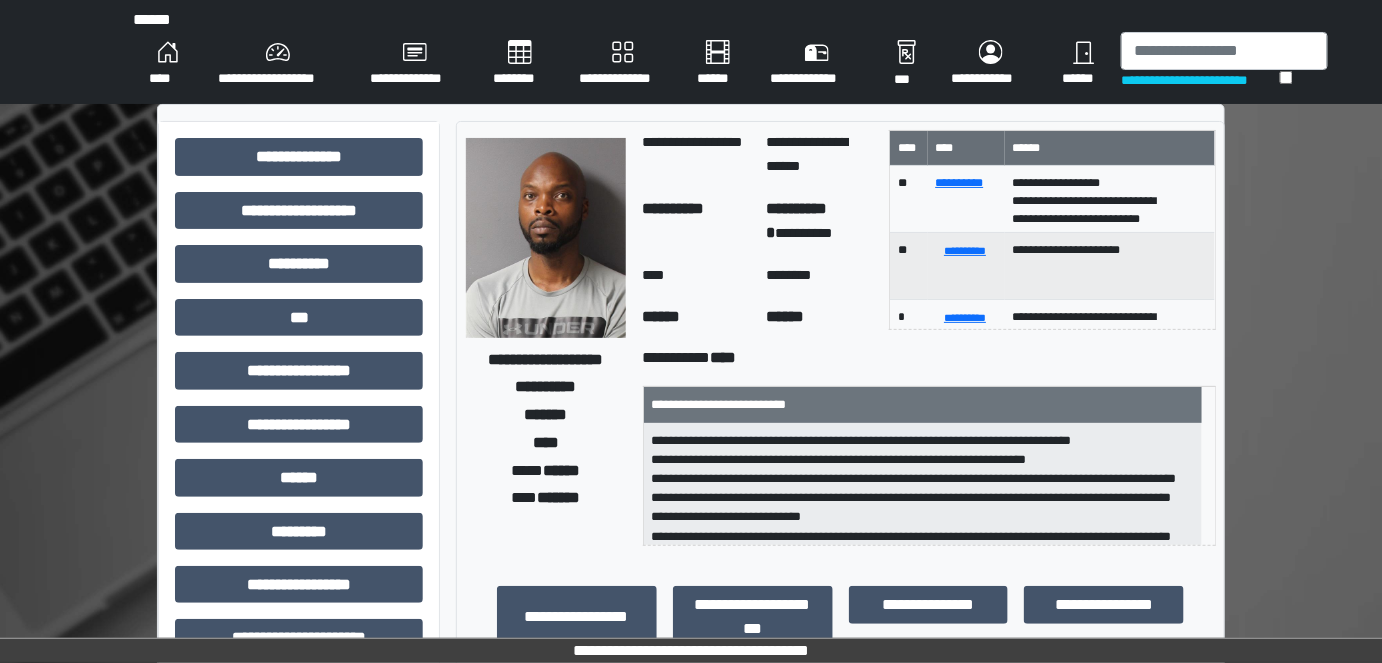 click on "****" at bounding box center (167, 64) 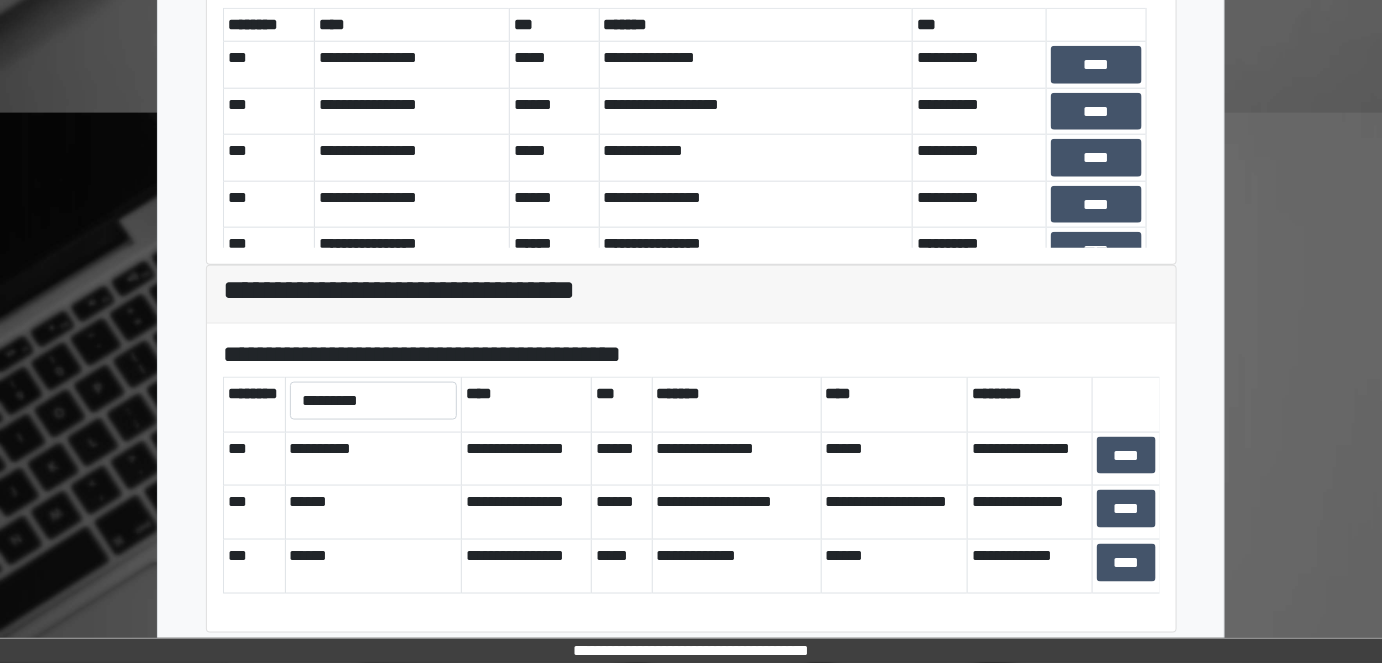 scroll, scrollTop: 670, scrollLeft: 0, axis: vertical 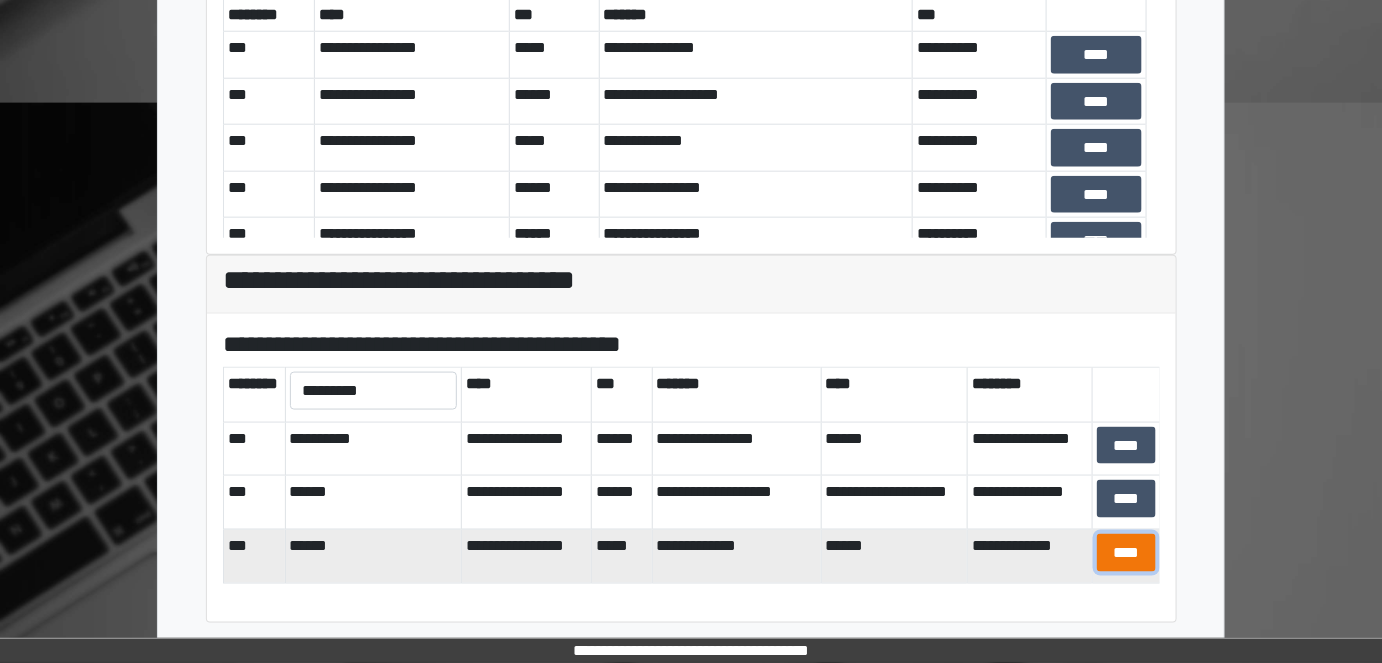click on "****" at bounding box center [1126, 552] 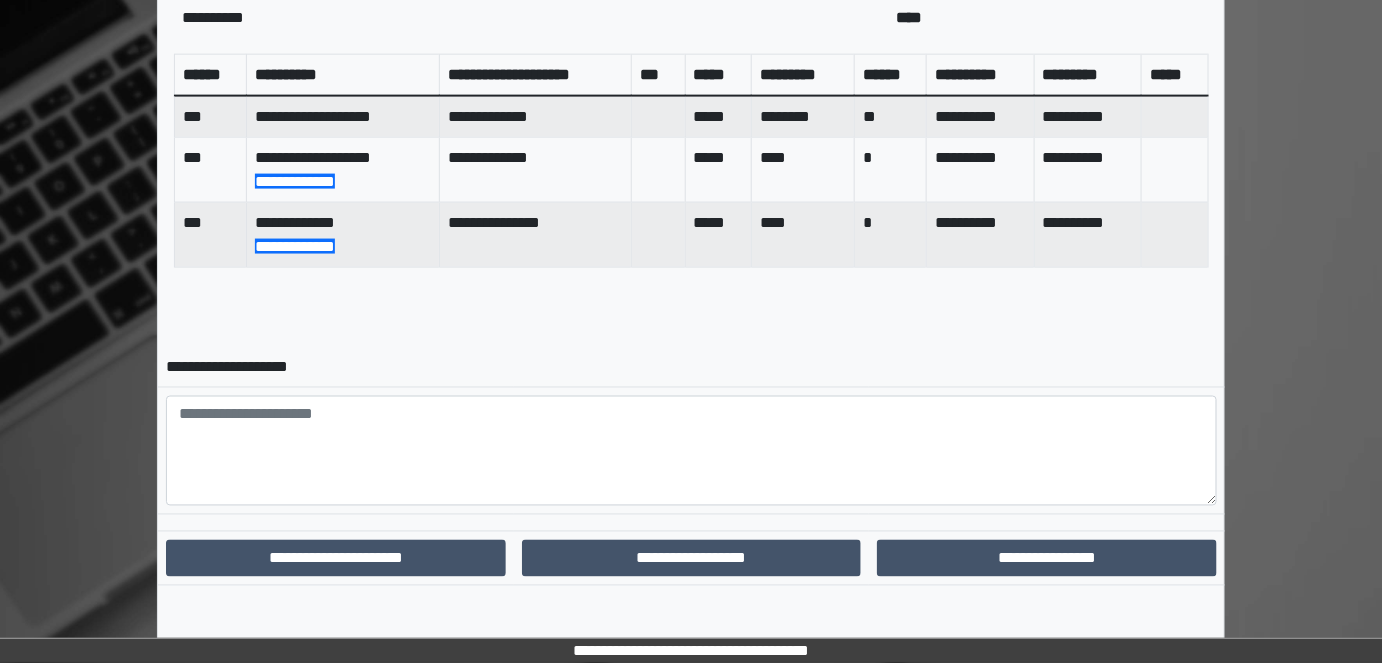 scroll, scrollTop: 888, scrollLeft: 0, axis: vertical 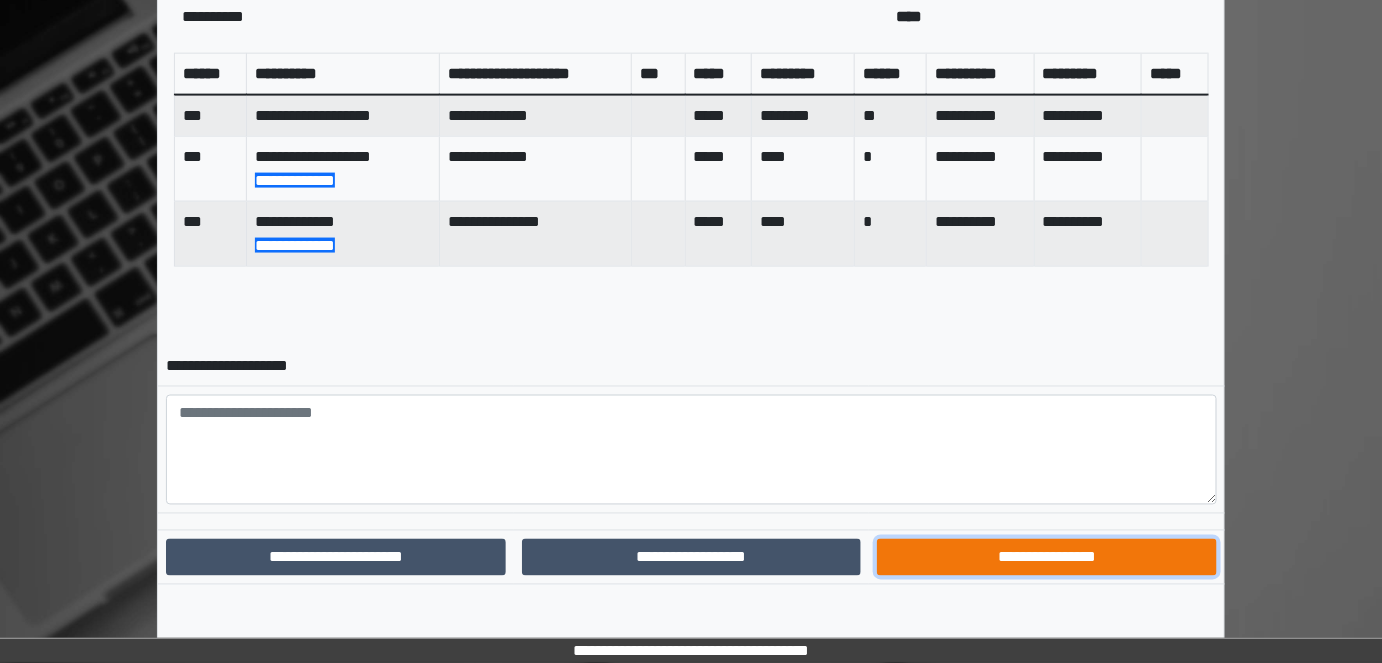 click on "**********" at bounding box center (1047, 557) 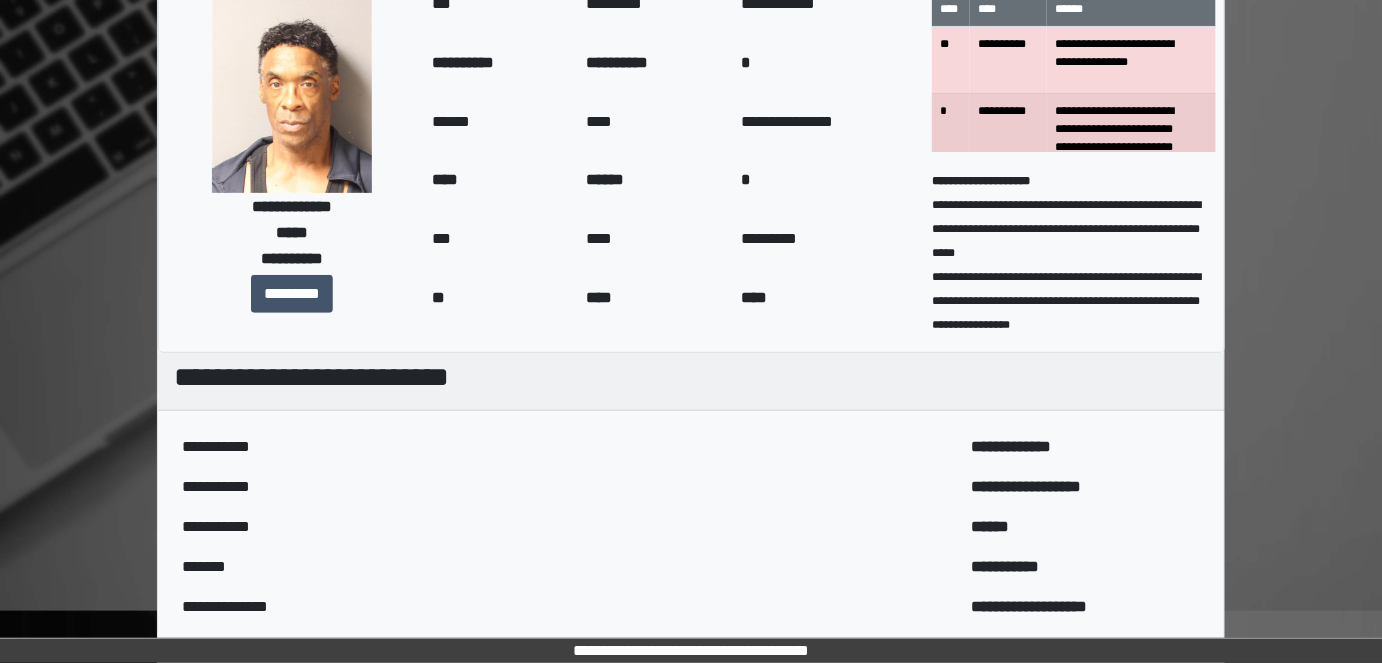 scroll, scrollTop: 0, scrollLeft: 0, axis: both 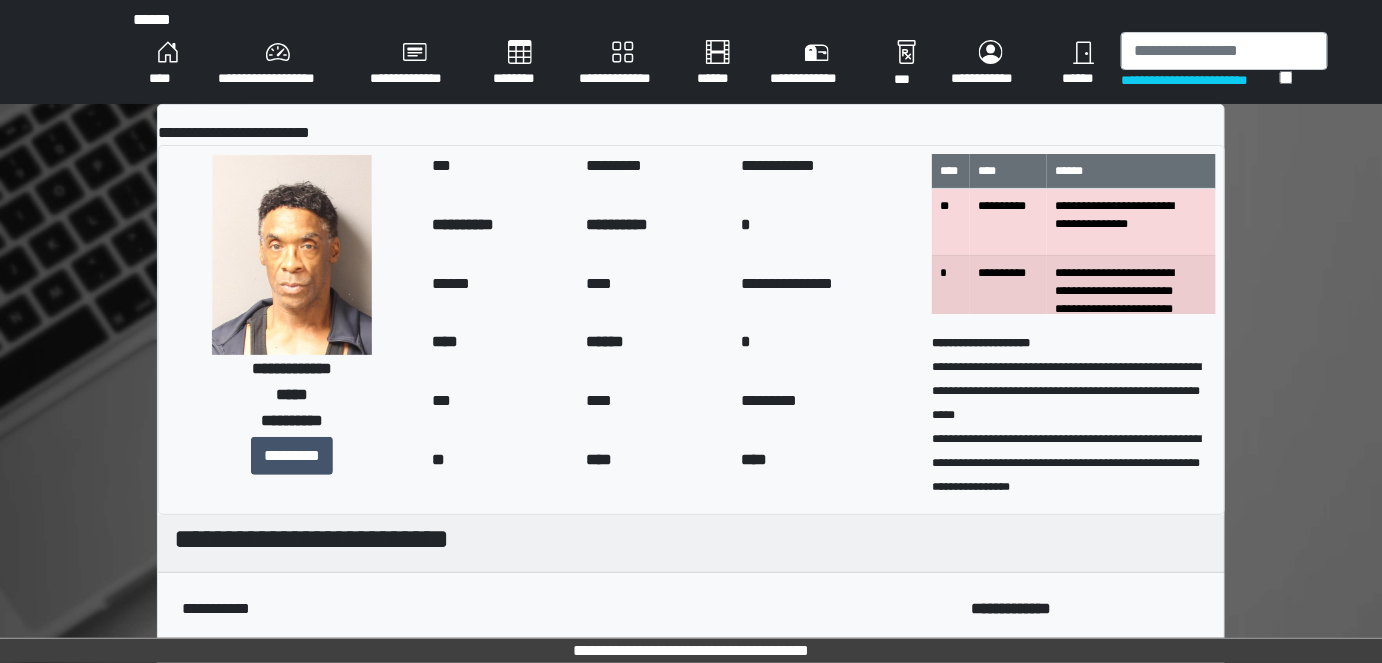 click on "****" at bounding box center (167, 64) 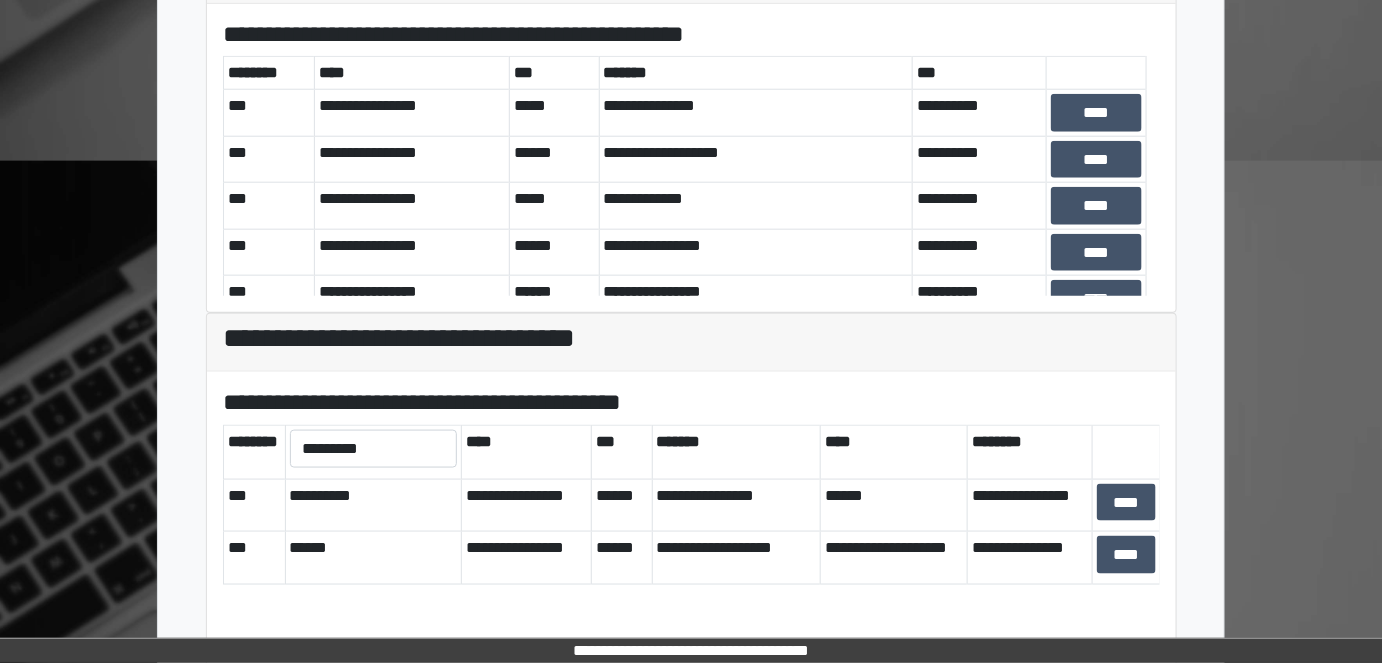 scroll, scrollTop: 670, scrollLeft: 0, axis: vertical 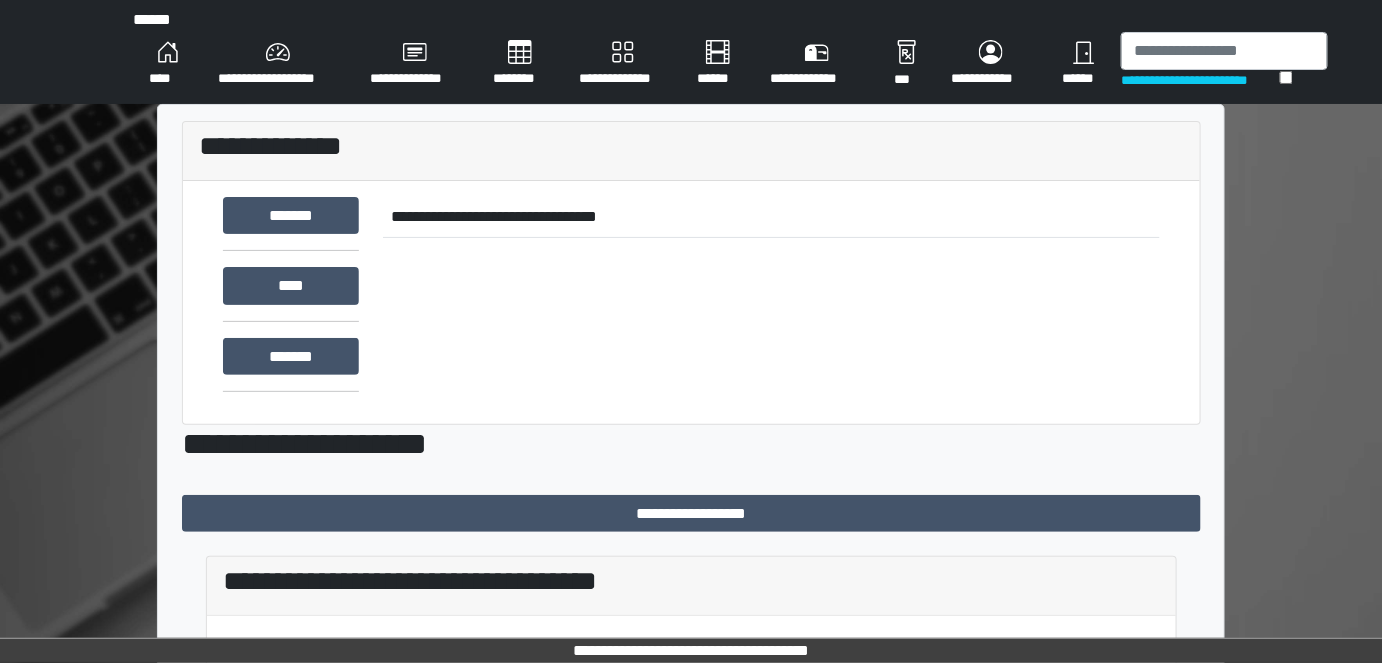 click on "******" at bounding box center [1083, 64] 